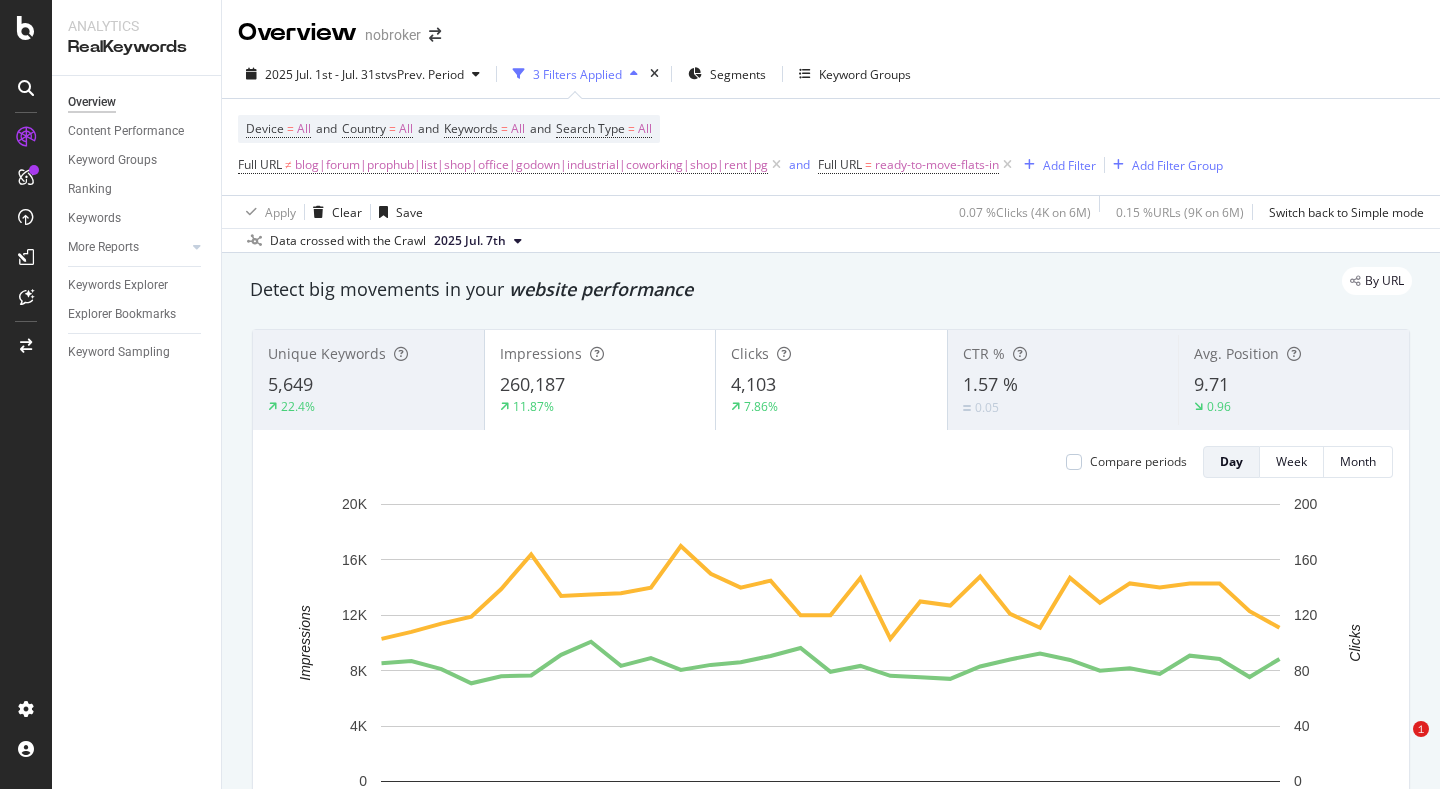 scroll, scrollTop: 0, scrollLeft: 0, axis: both 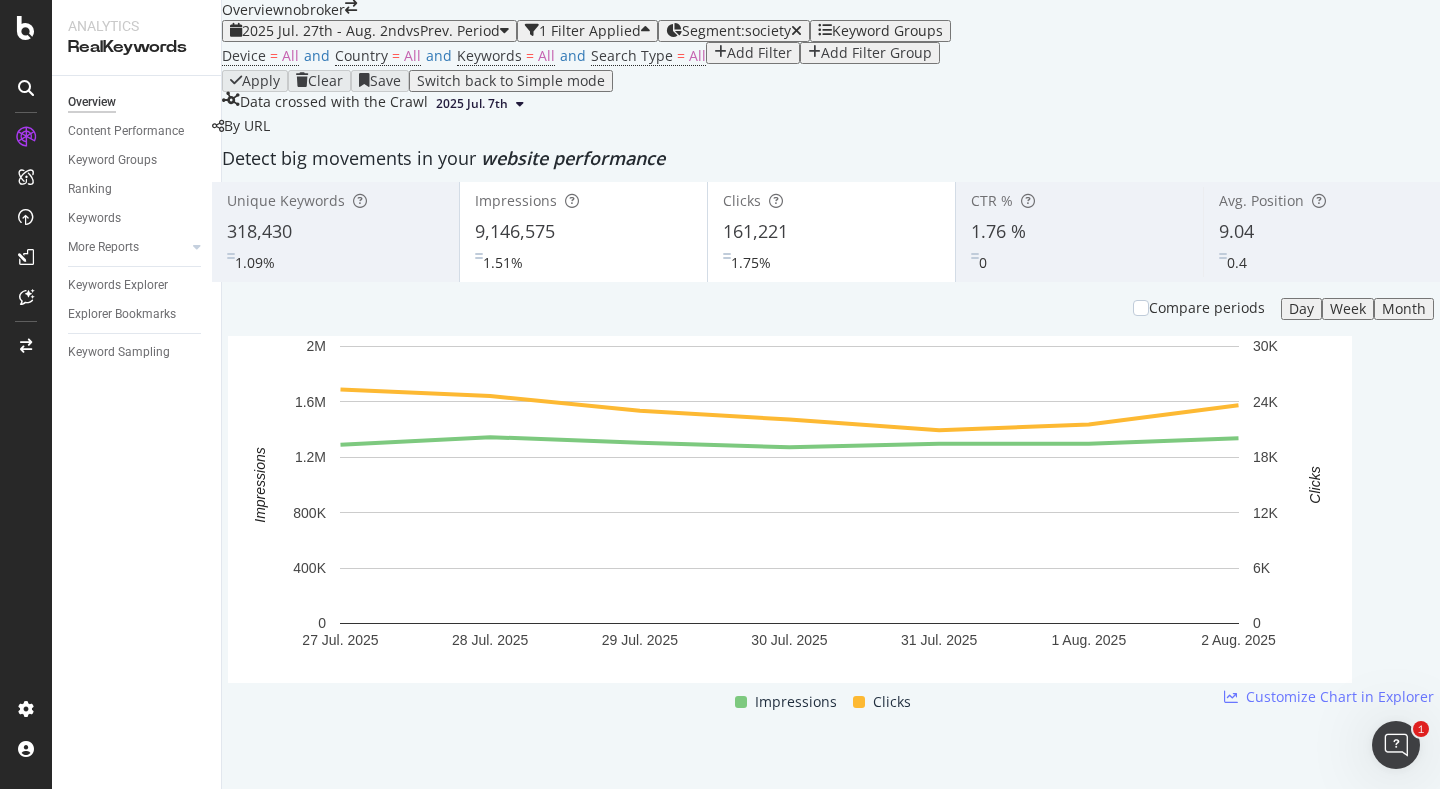 click on "0.4" at bounding box center [1244, 258] 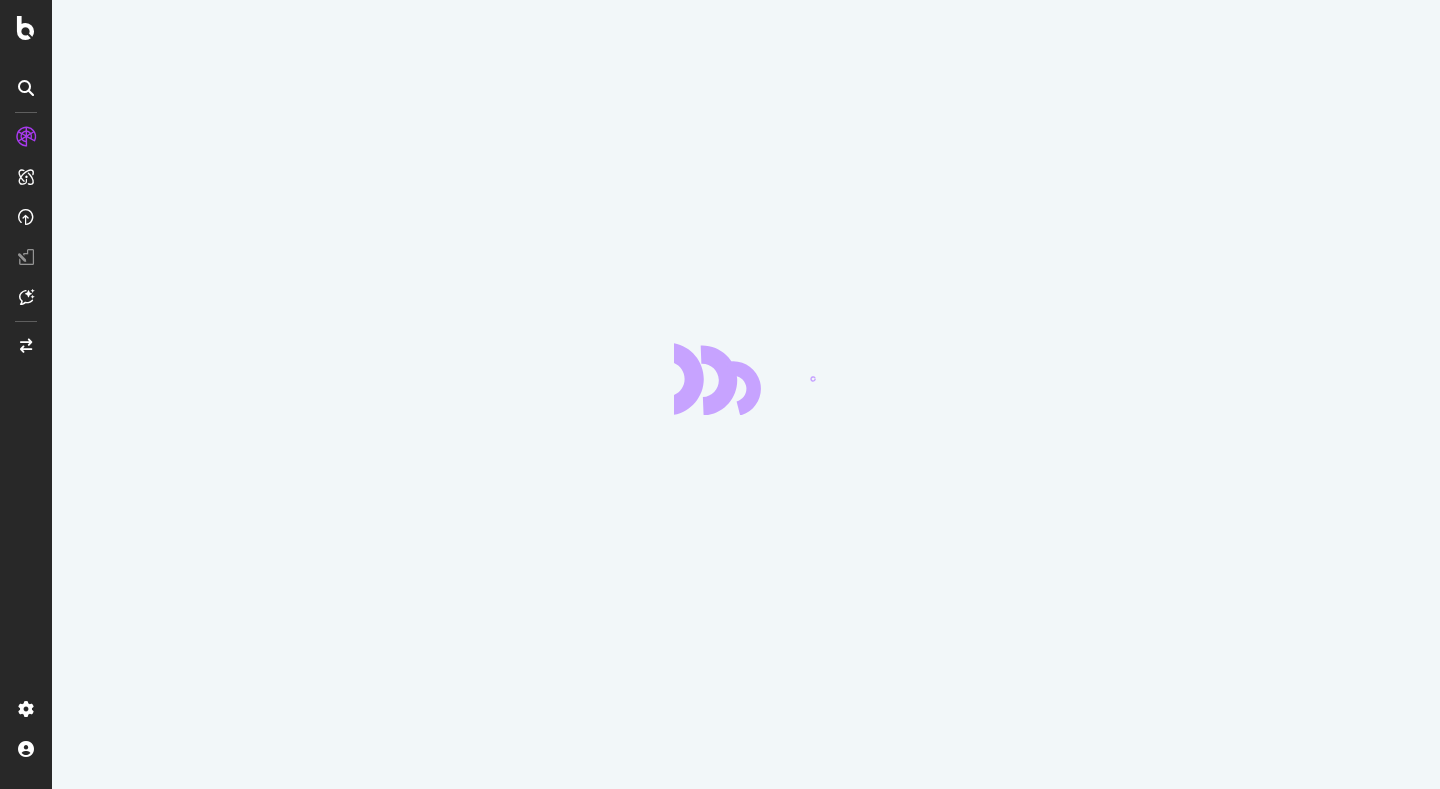 scroll, scrollTop: 0, scrollLeft: 0, axis: both 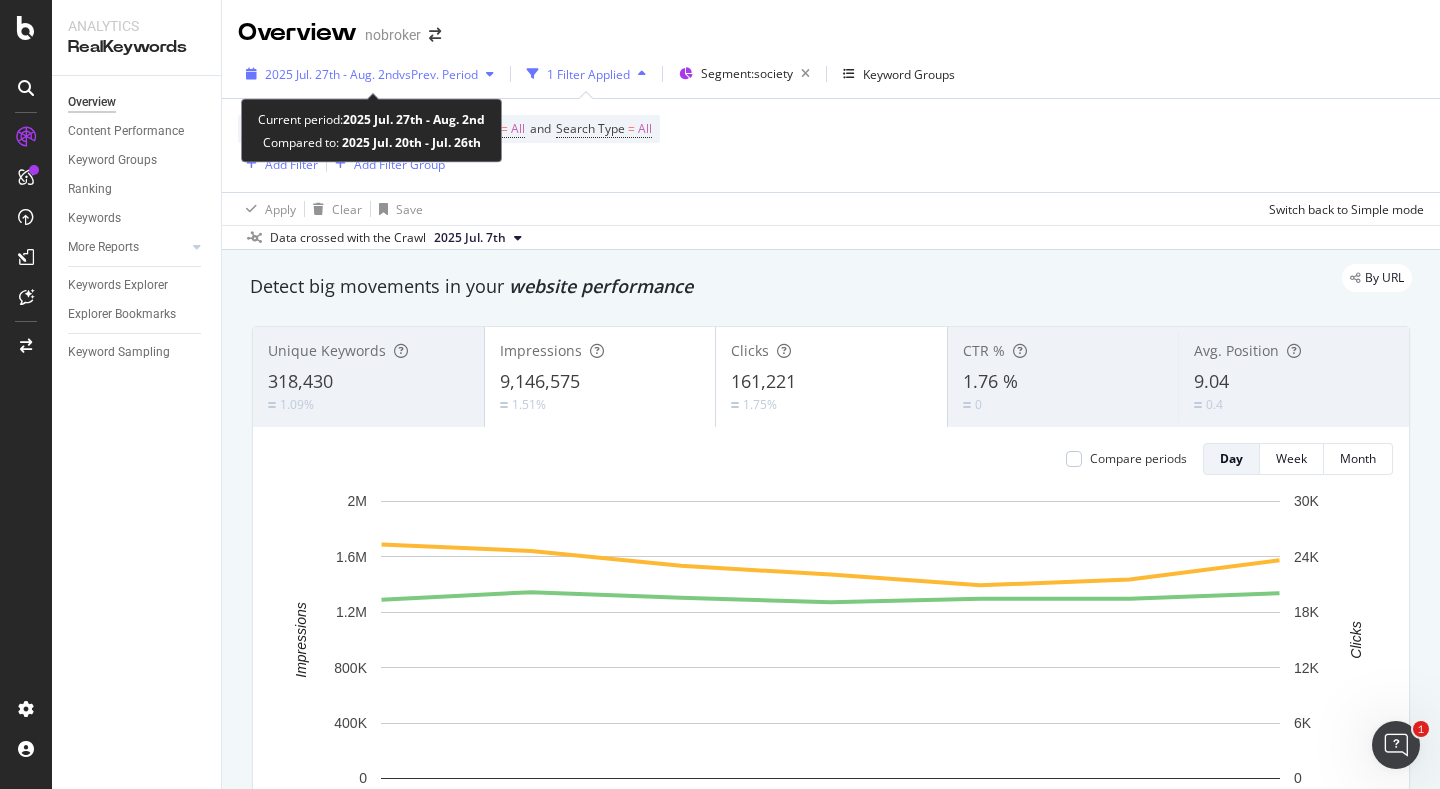 click on "2025 Jul. 27th - Aug. 2nd" at bounding box center [332, 74] 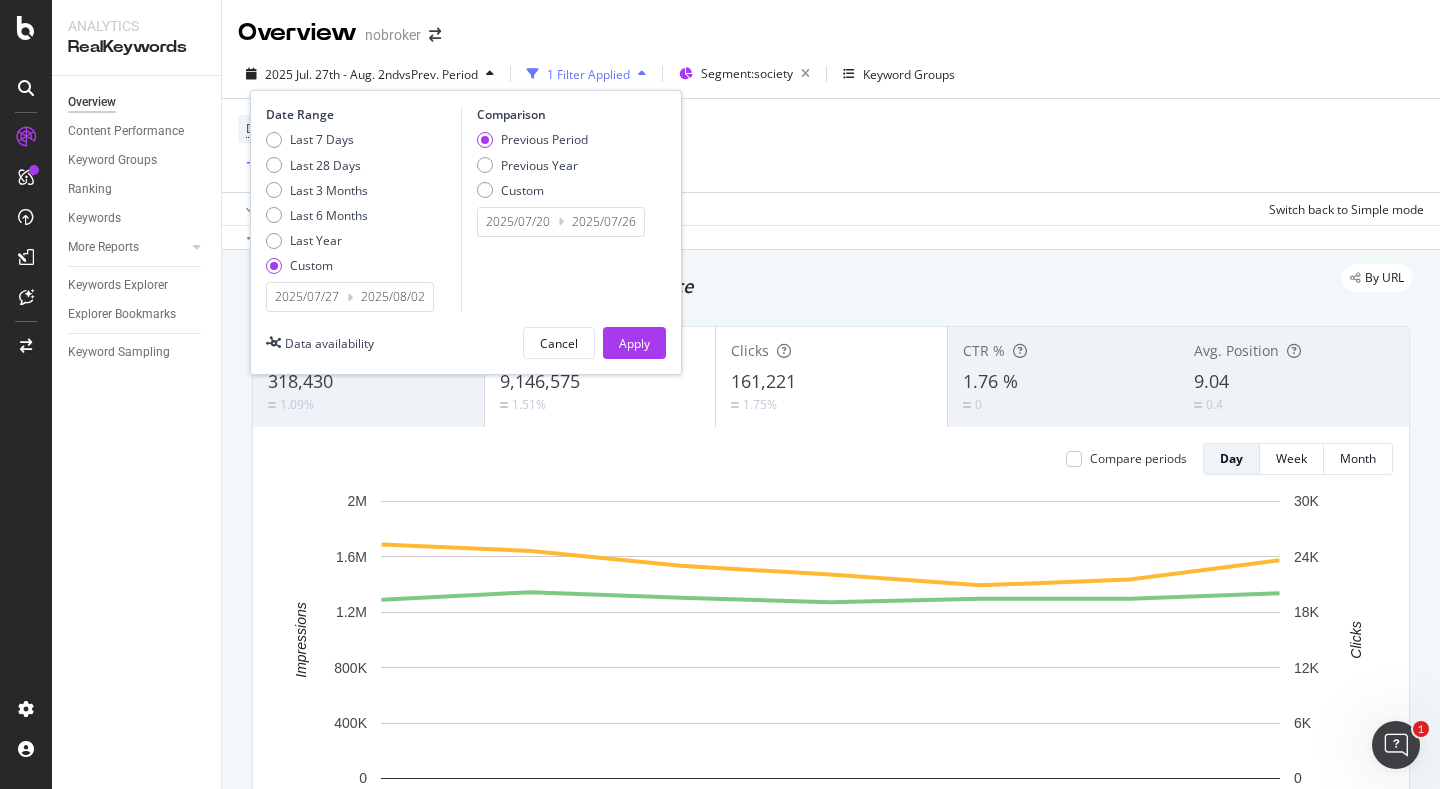 click on "Date Range Last 7 Days Last 28 Days Last 3 Months Last 6 Months Last Year Custom 2025/07/27 Navigate forward to interact with the calendar and select a date. Press the question mark key to get the keyboard shortcuts for changing dates. 2025/08/02 Navigate backward to interact with the calendar and select a date. Press the question mark key to get the keyboard shortcuts for changing dates. Comparison Previous Period Previous Year Custom 2025/07/20 Navigate forward to interact with the calendar and select a date. Press the question mark key to get the keyboard shortcuts for changing dates. 2025/07/26 Navigate backward to interact with the calendar and select a date. Press the question mark key to get the keyboard shortcuts for changing dates. Data availability Cancel Apply" at bounding box center [466, 232] 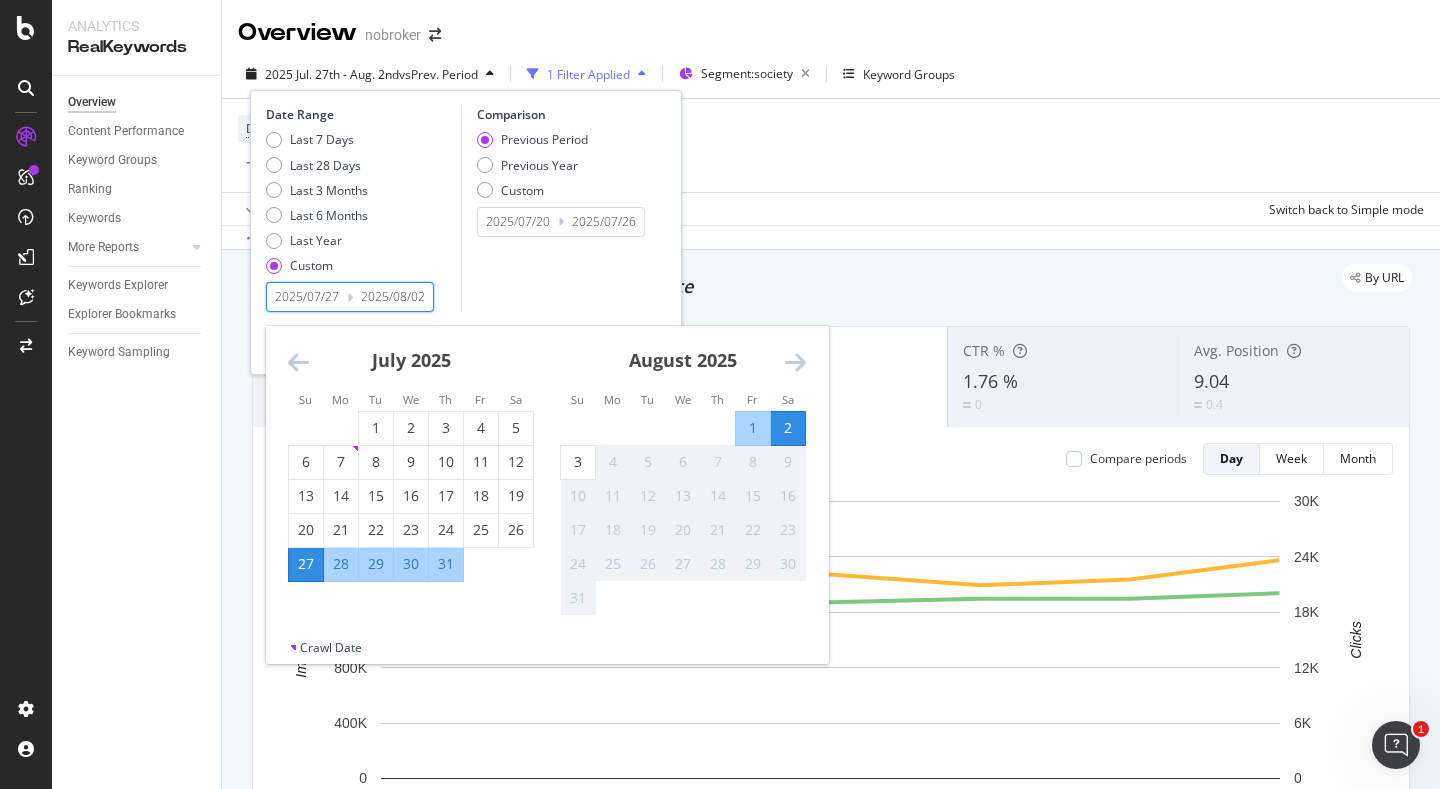 click at bounding box center [298, 362] 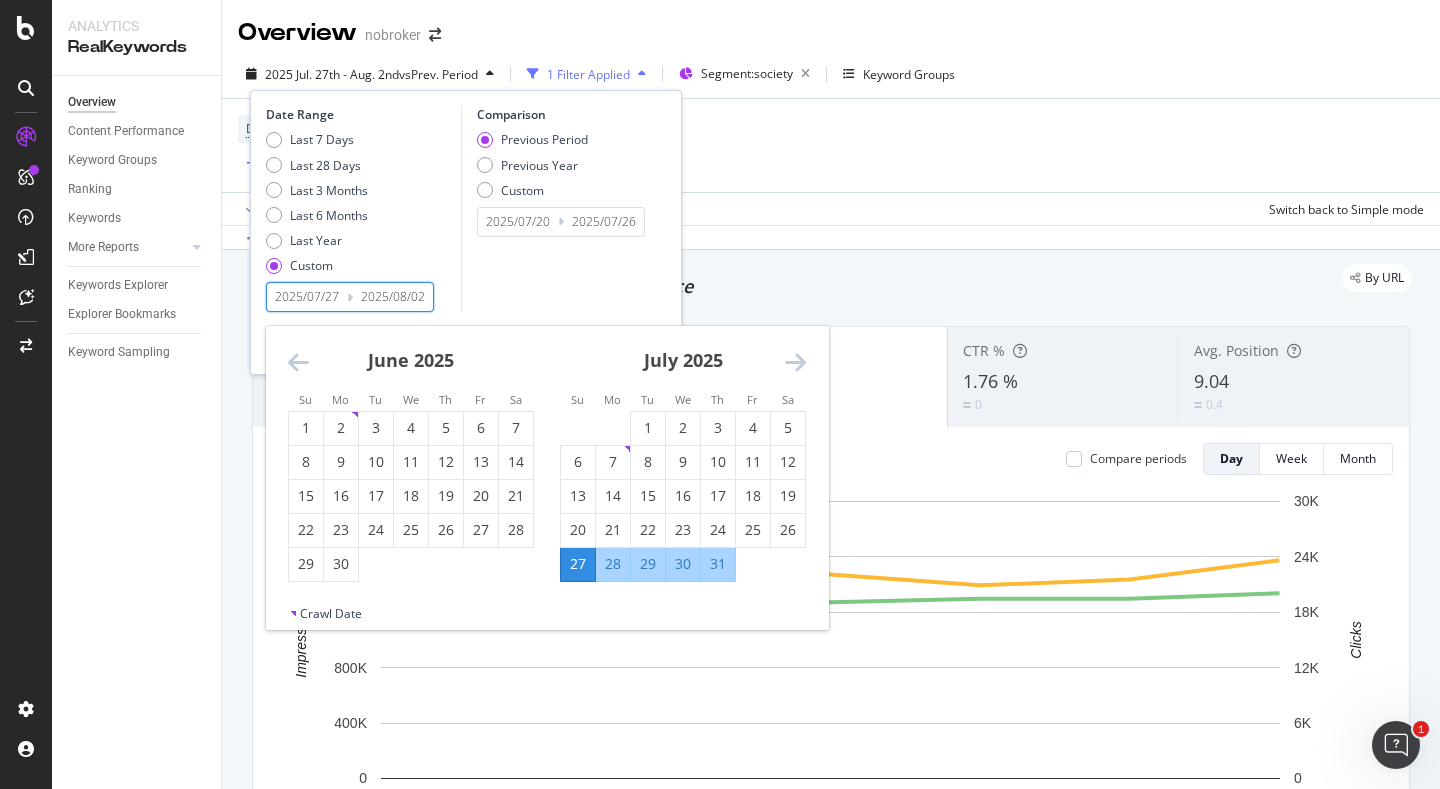 click at bounding box center (298, 362) 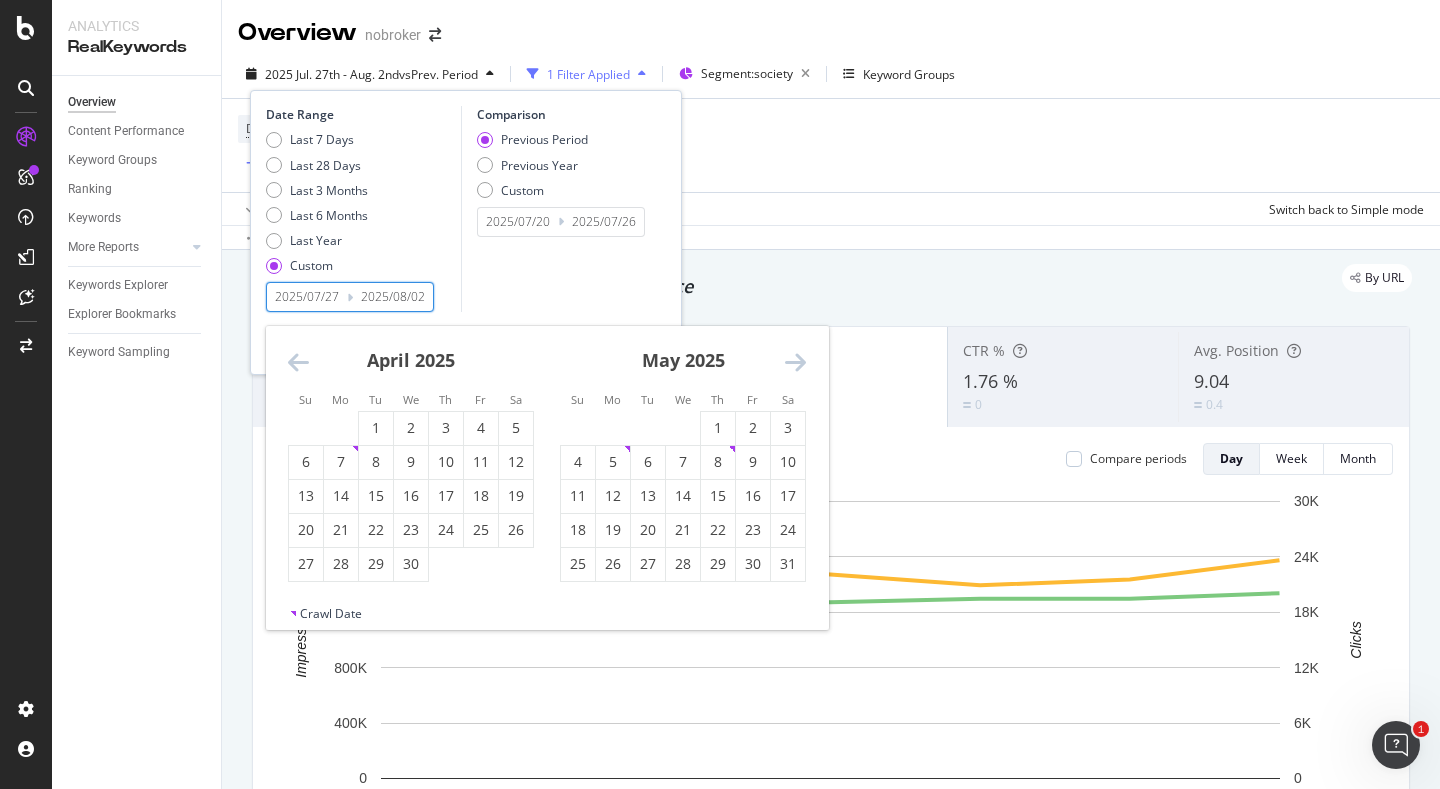 click at bounding box center [298, 362] 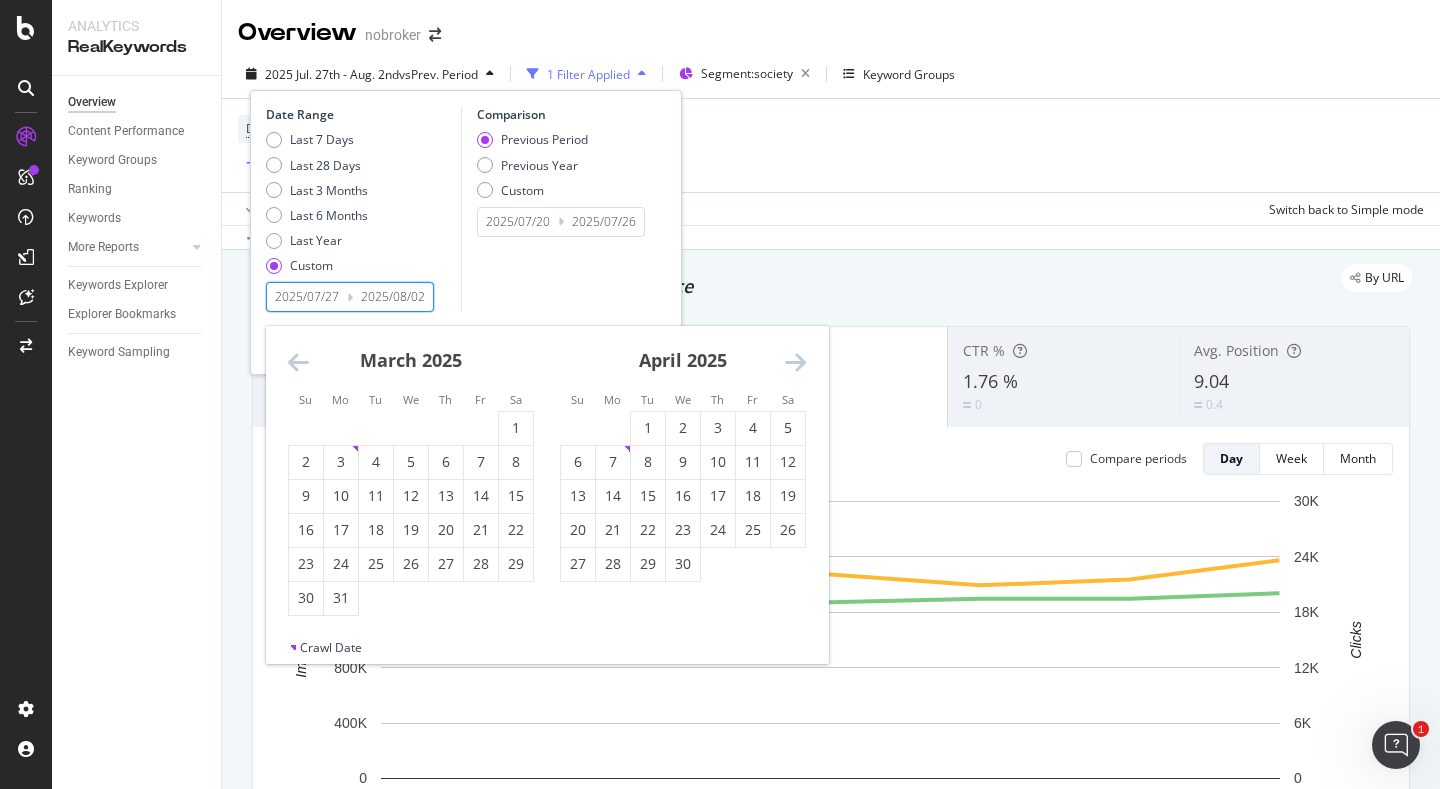 click at bounding box center [298, 362] 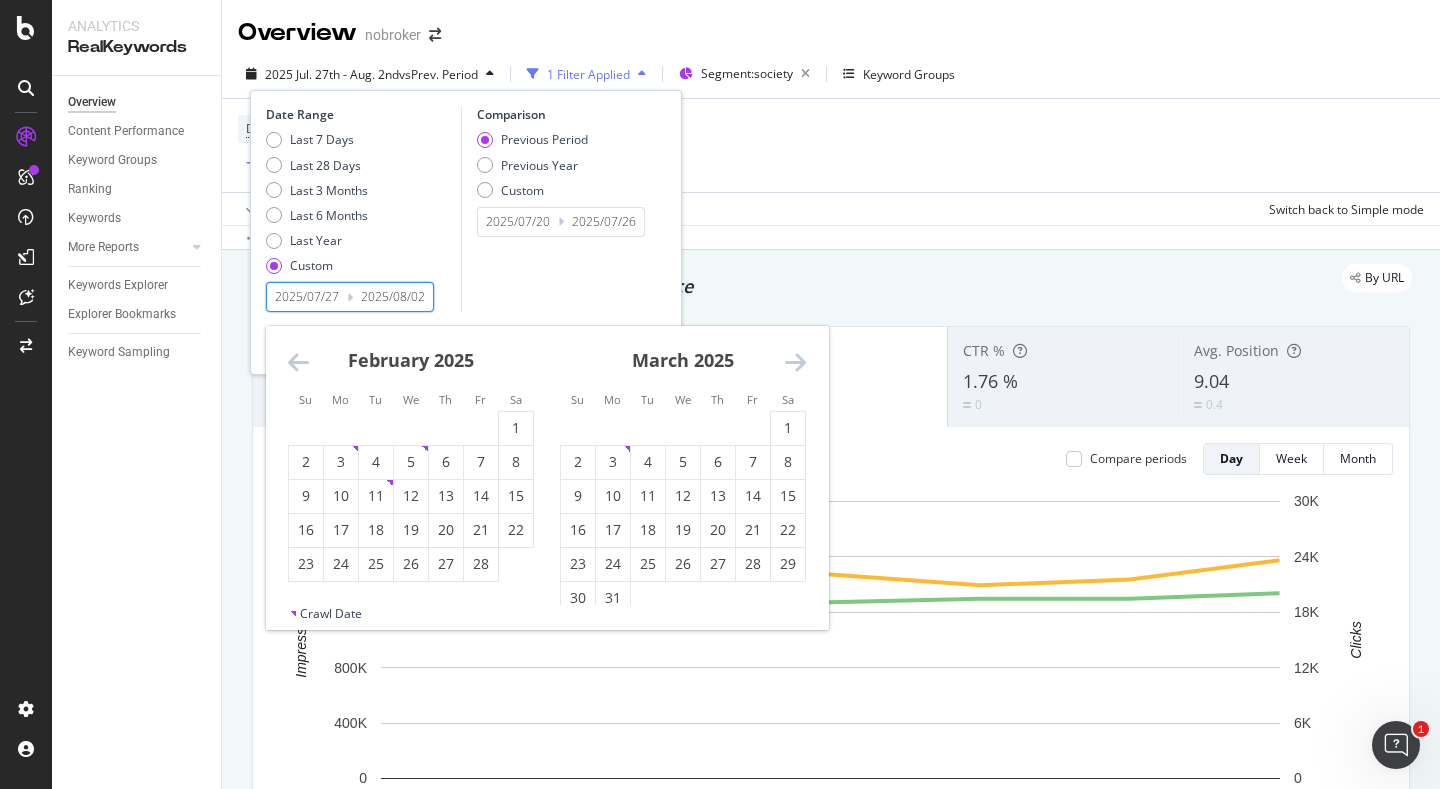click at bounding box center [298, 362] 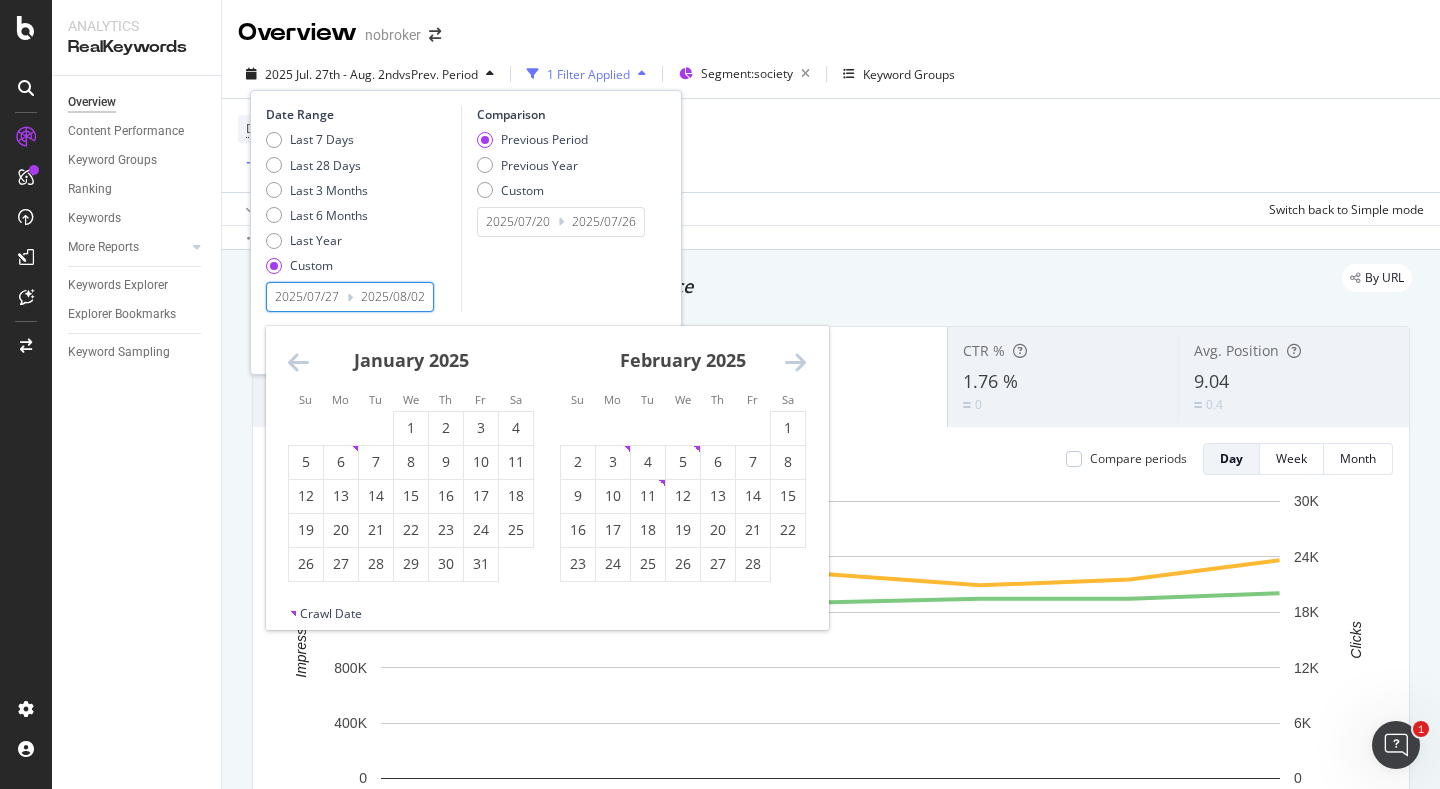 click at bounding box center [298, 362] 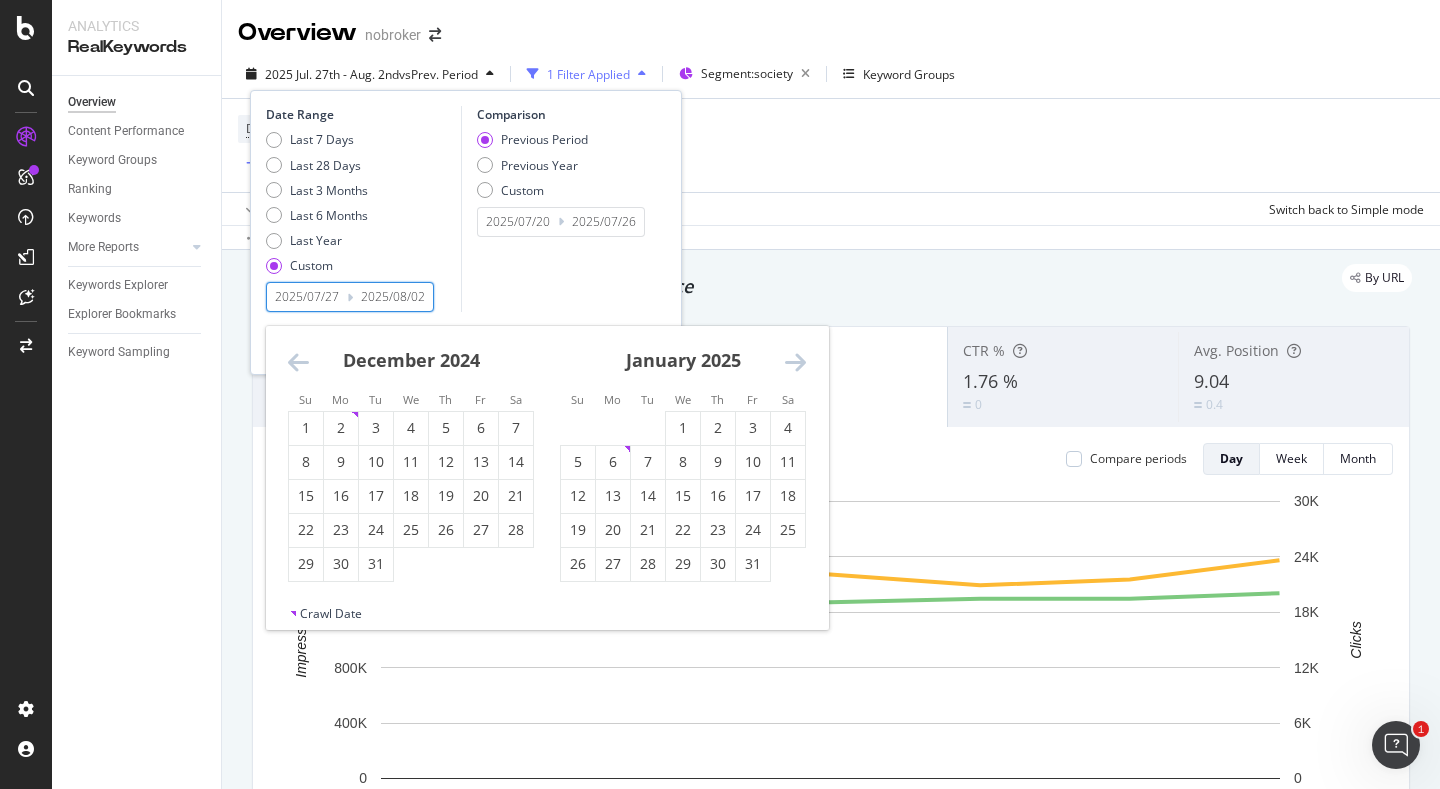 click at bounding box center [298, 362] 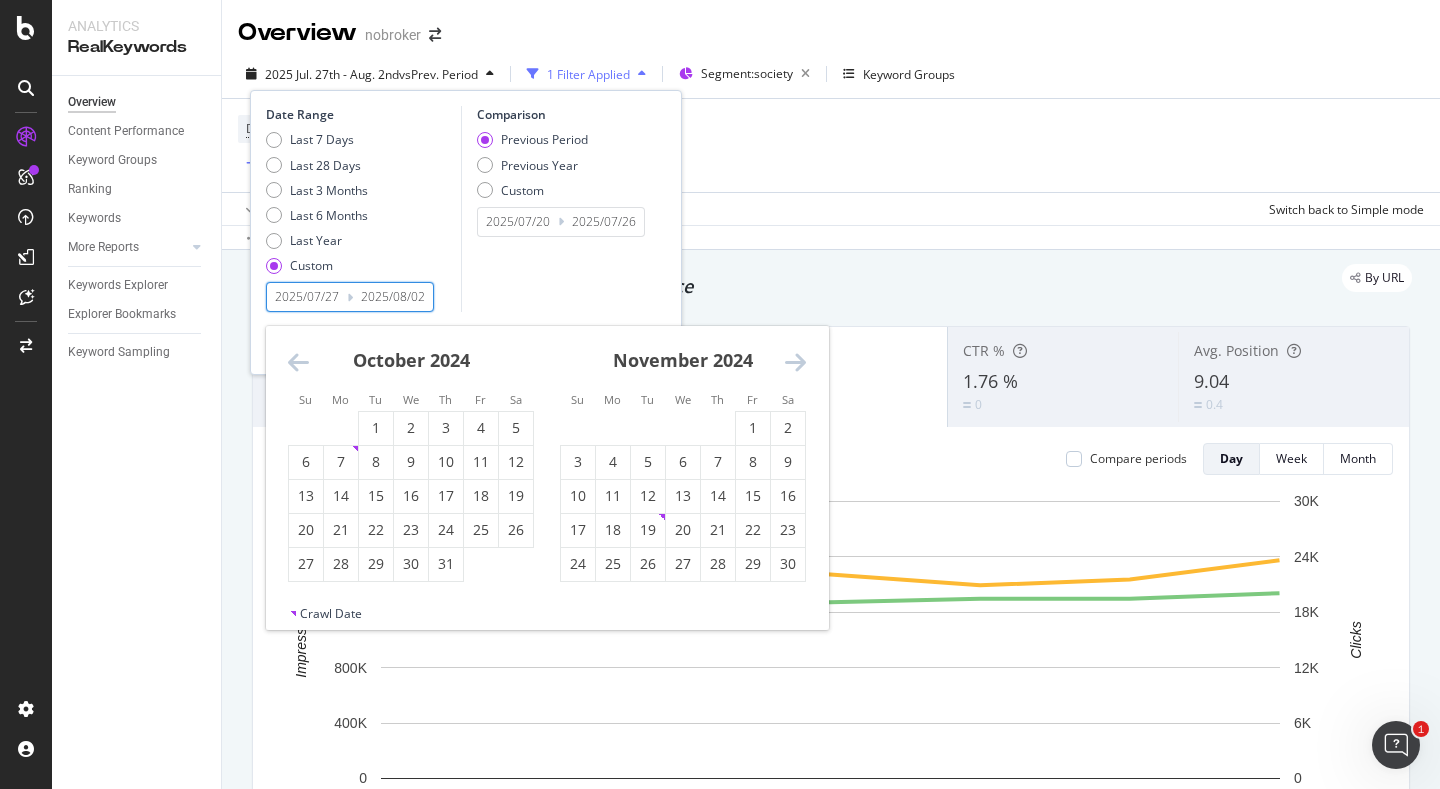 click at bounding box center (298, 362) 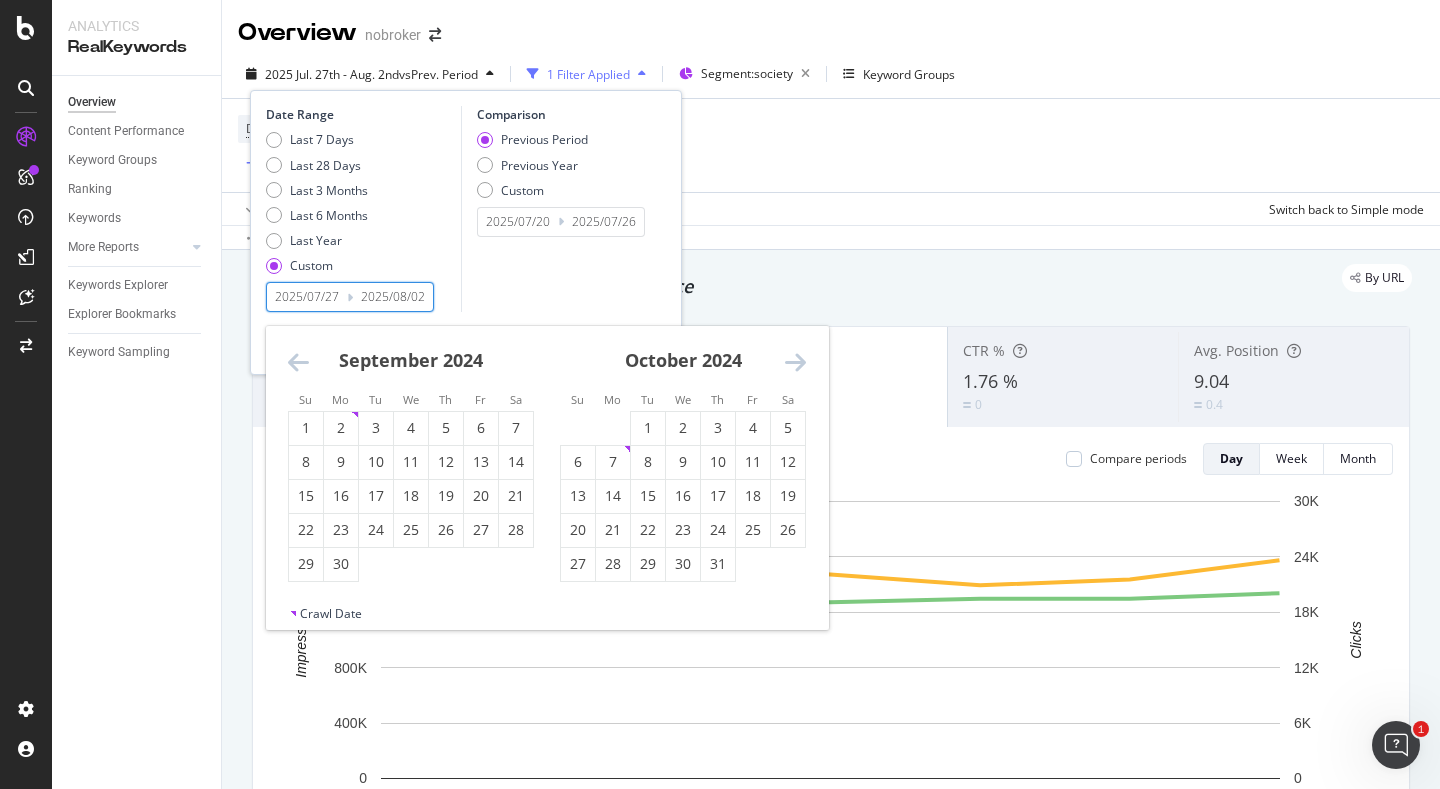 click at bounding box center [298, 362] 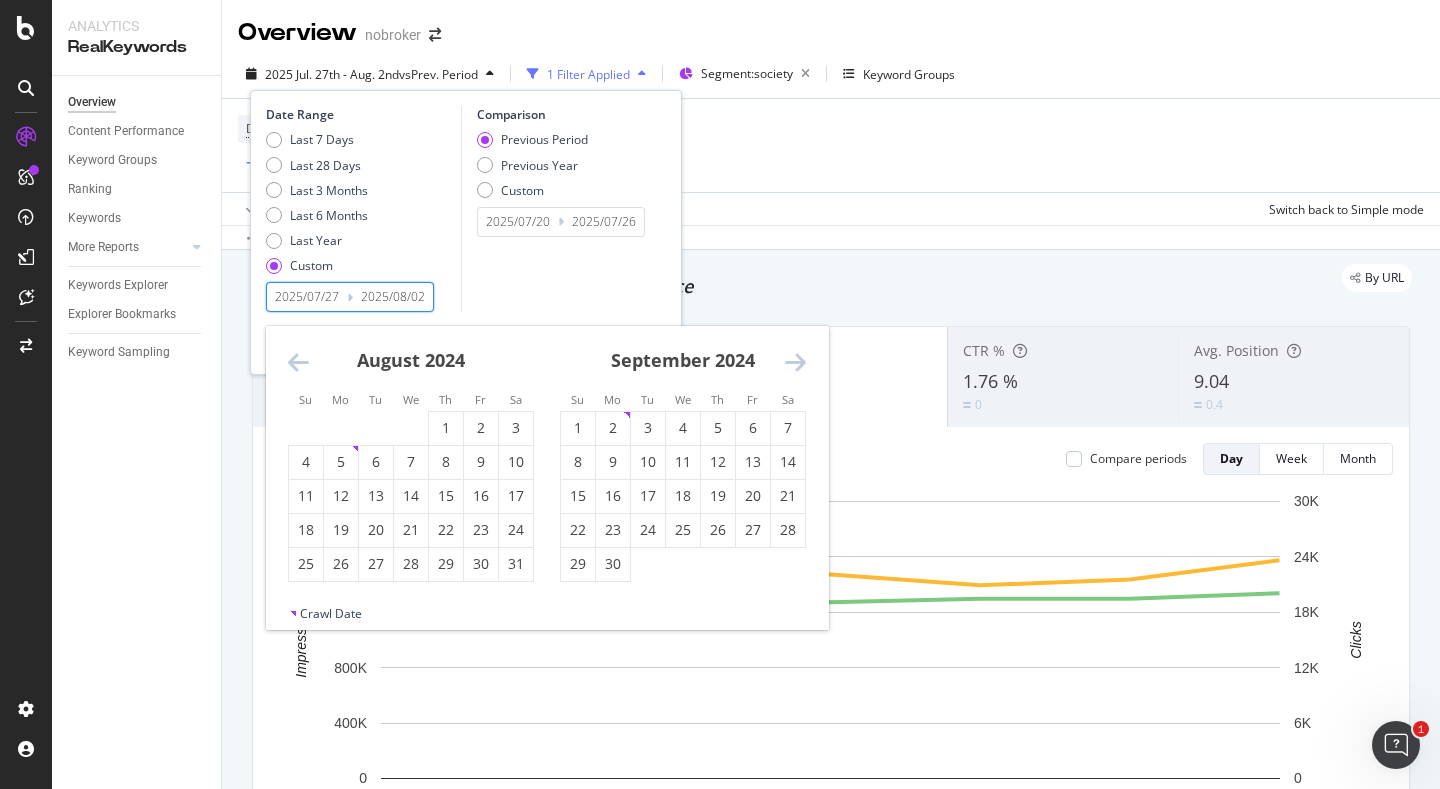 click at bounding box center [298, 362] 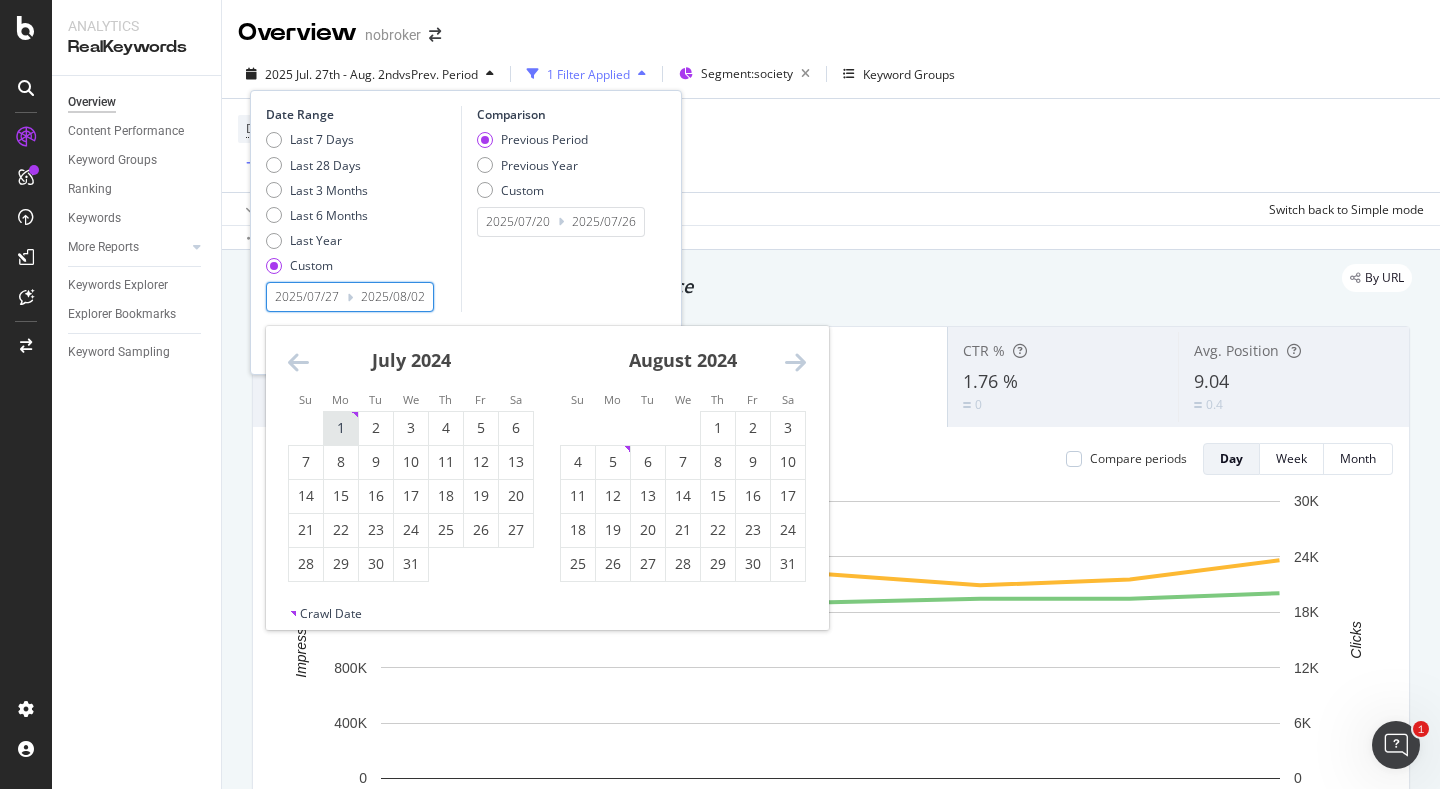 click on "1" at bounding box center (341, 428) 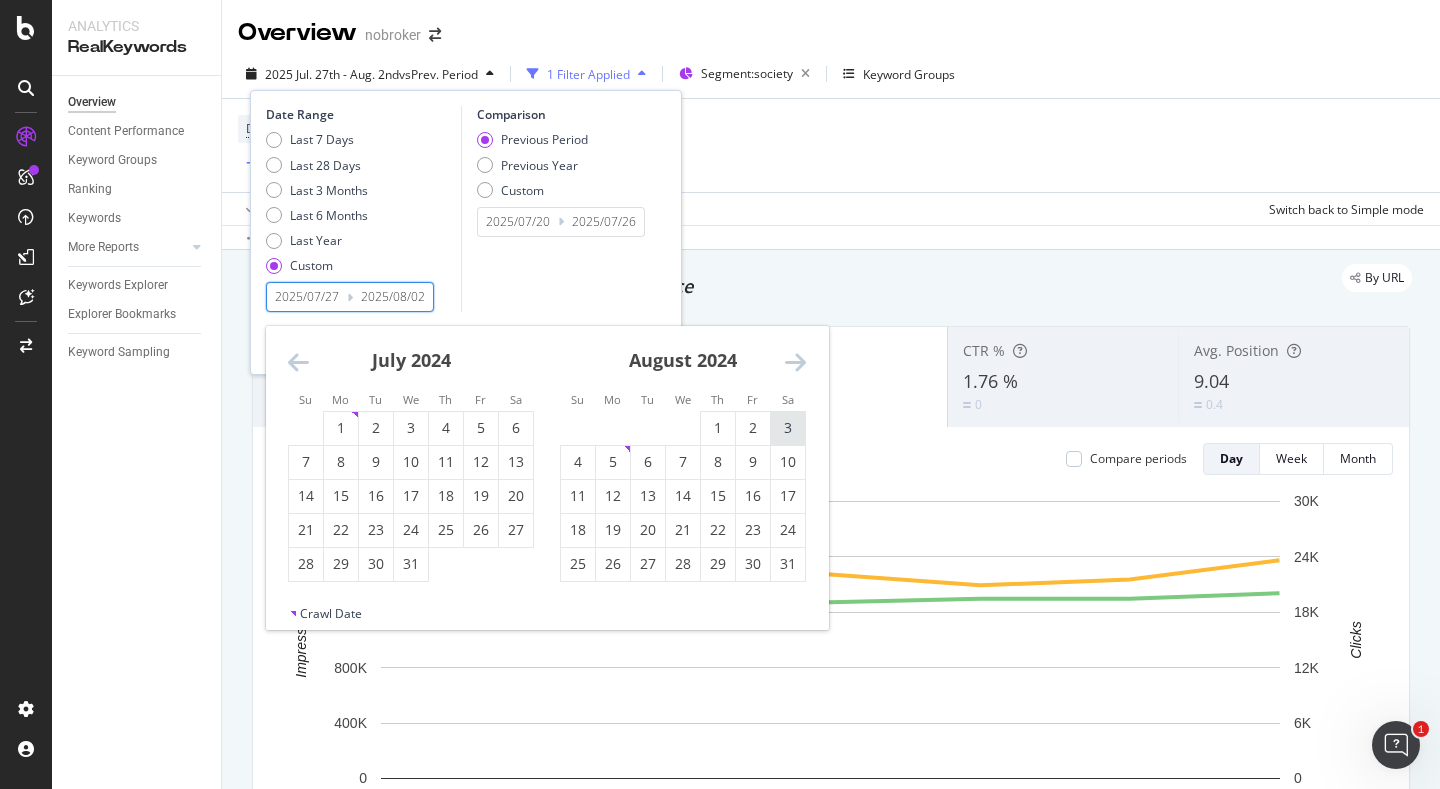 type on "2024/07/01" 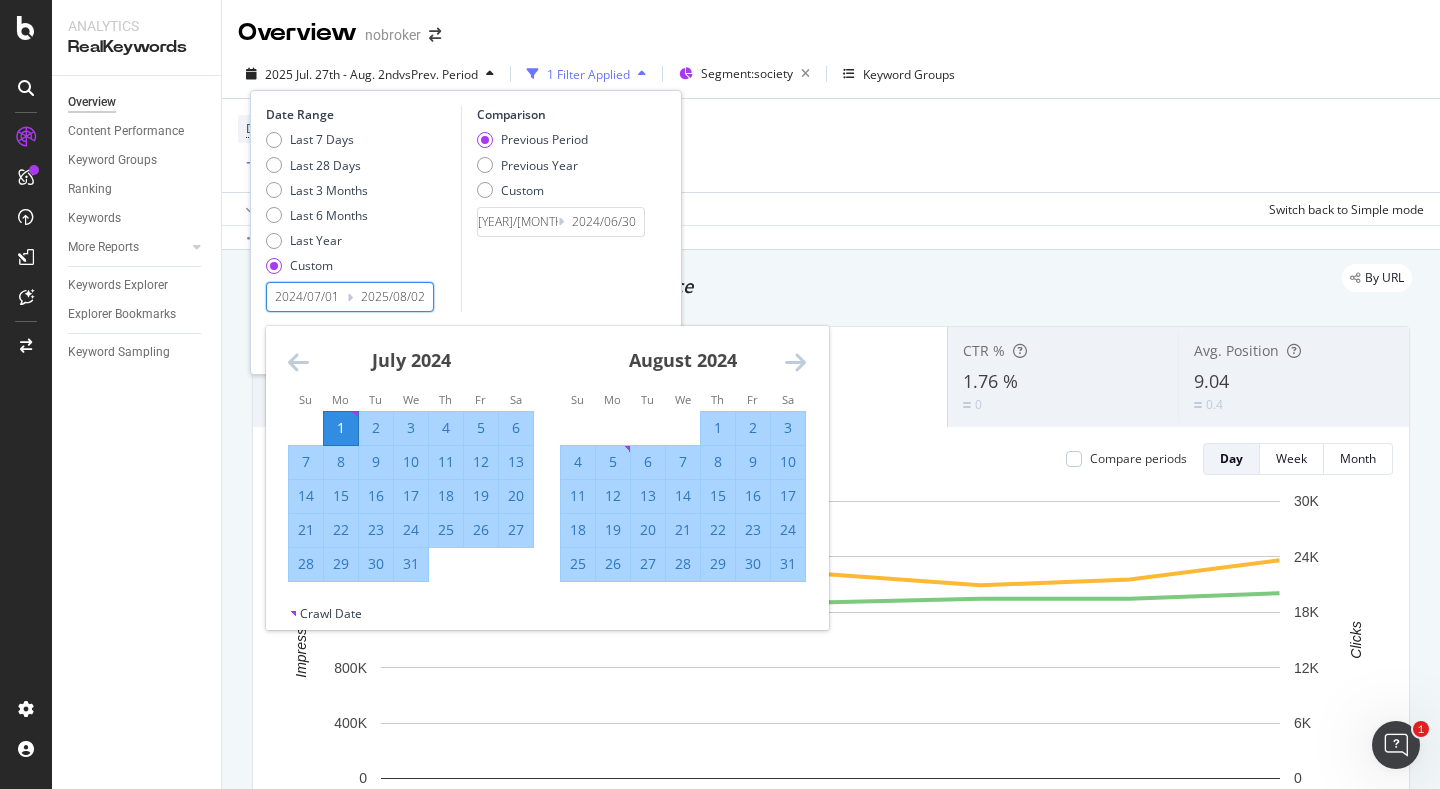 click at bounding box center (795, 362) 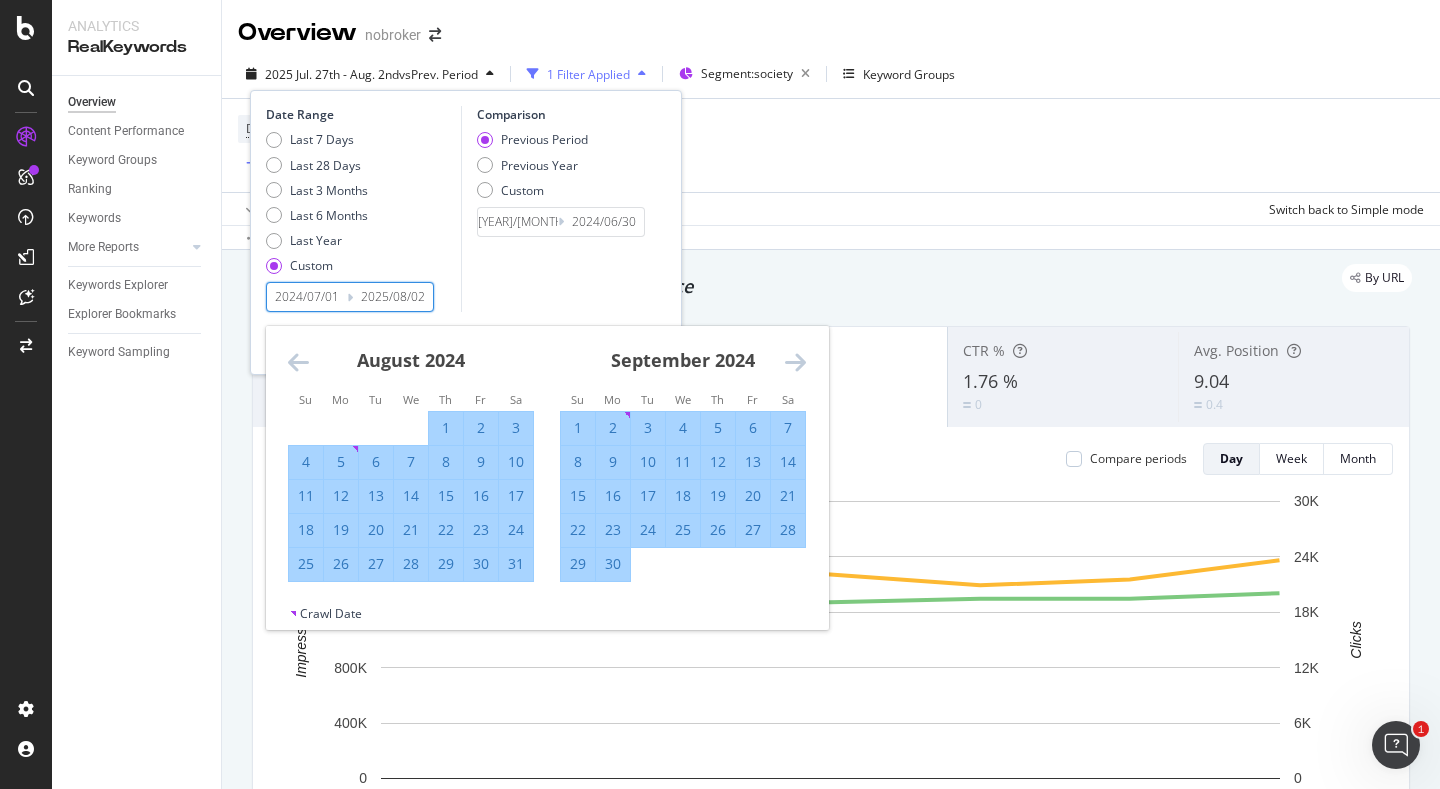 click at bounding box center (795, 362) 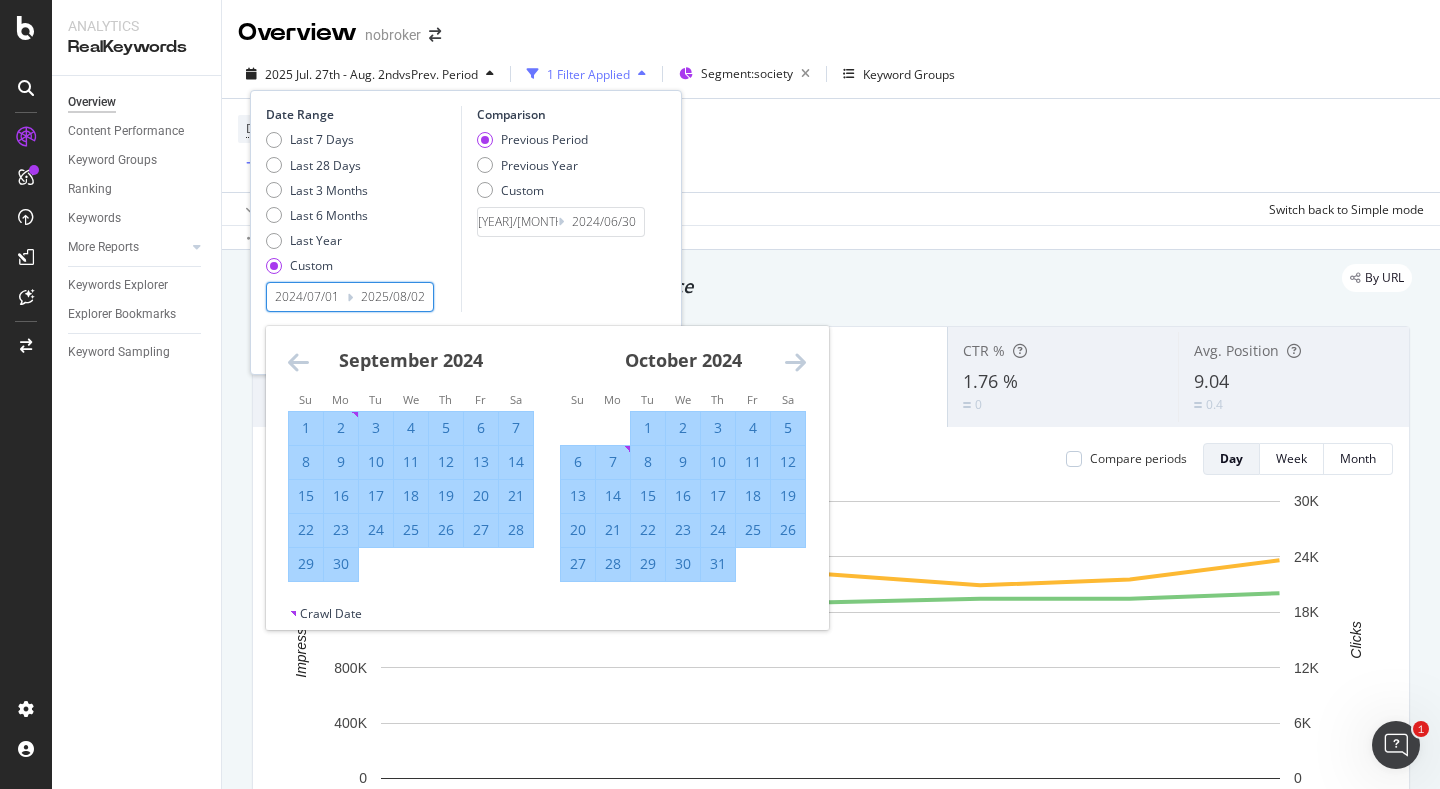click at bounding box center (795, 362) 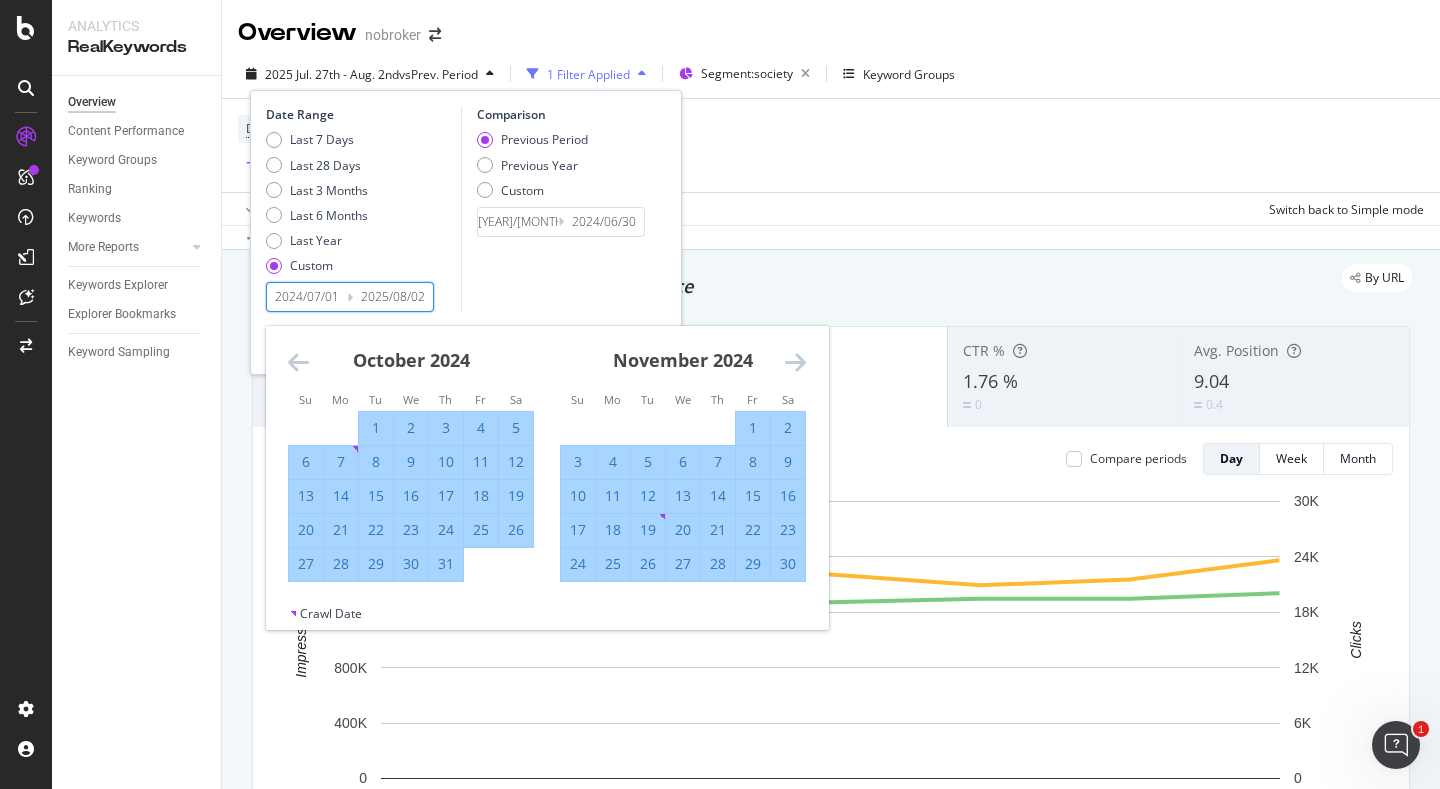 click at bounding box center (795, 362) 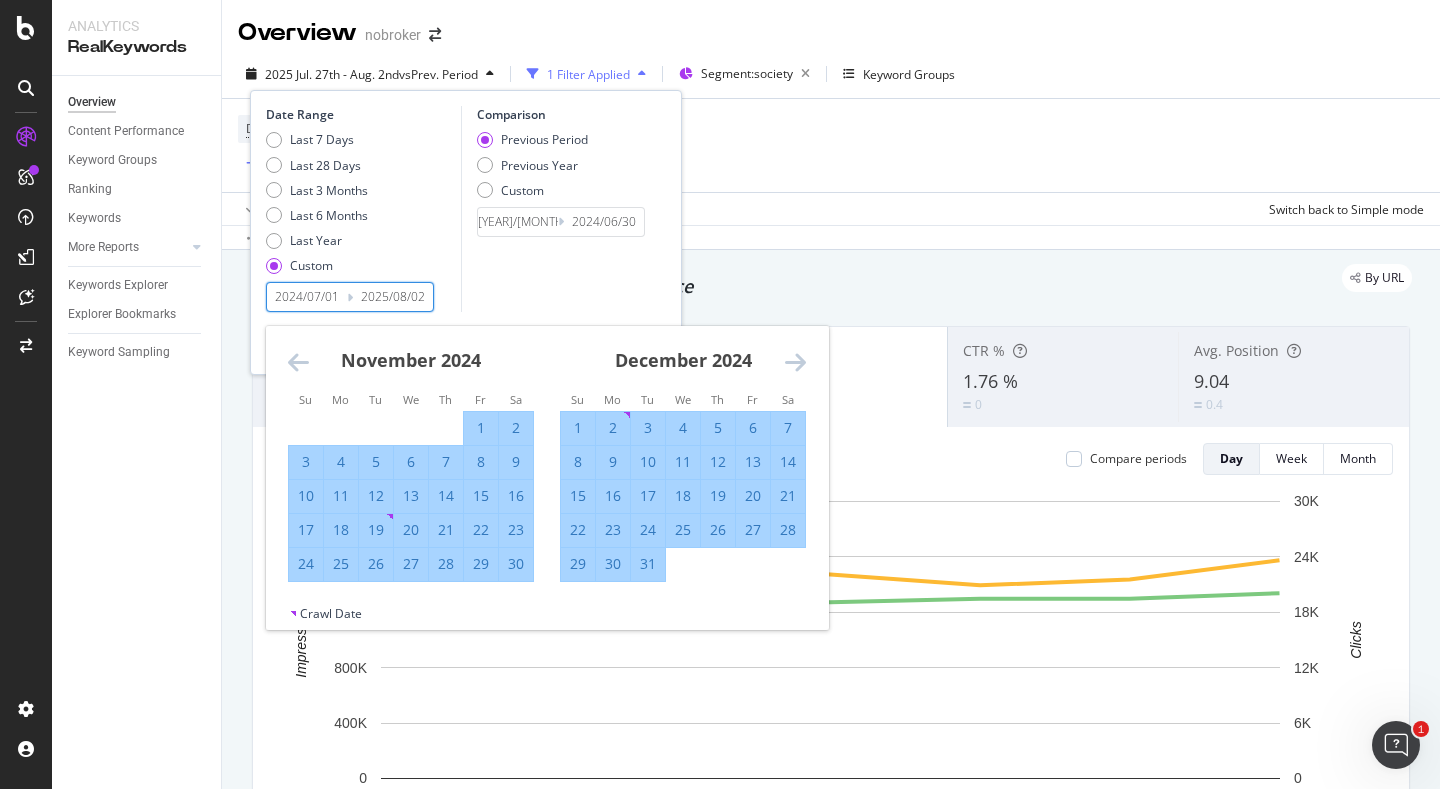 click at bounding box center (795, 362) 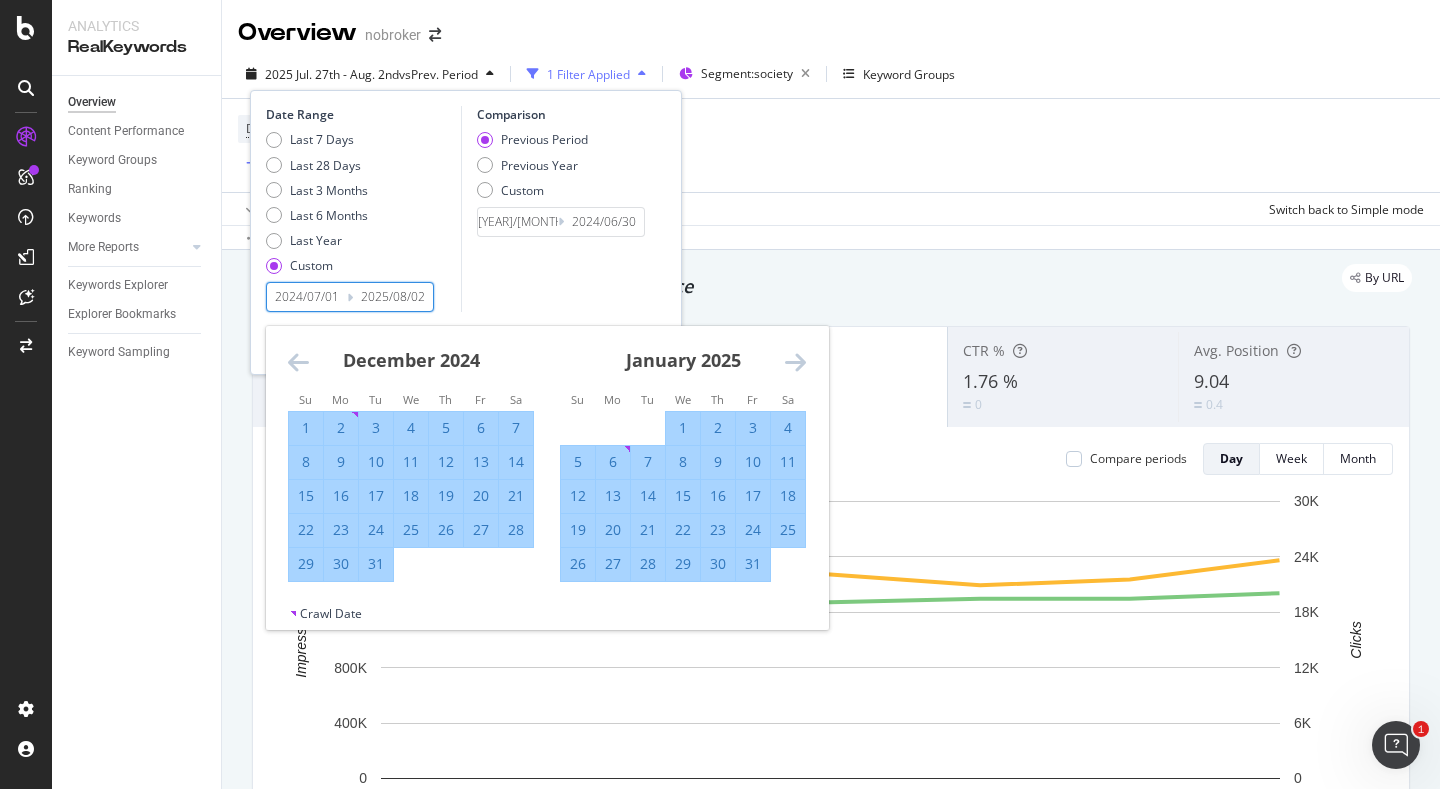 click at bounding box center (795, 362) 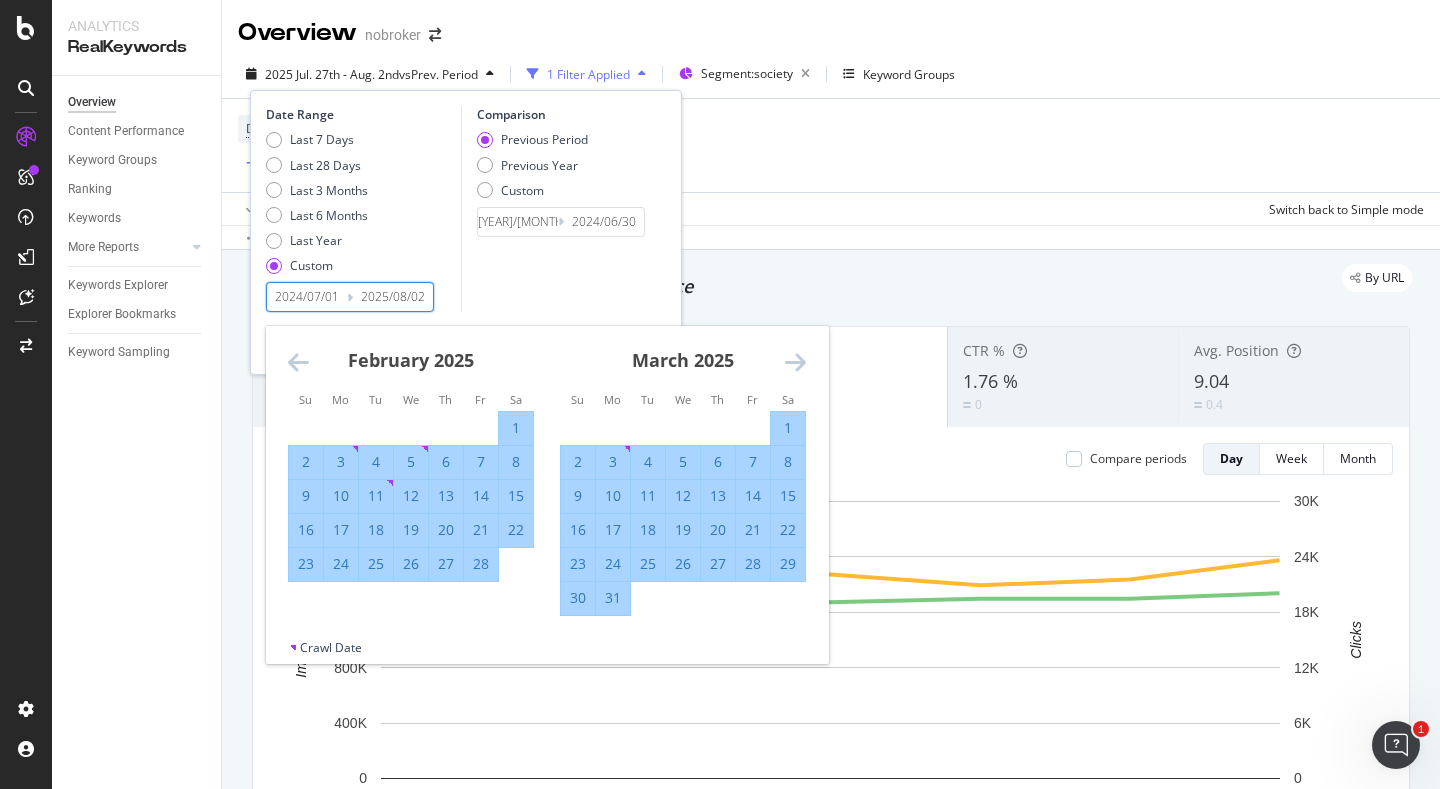 click at bounding box center (795, 362) 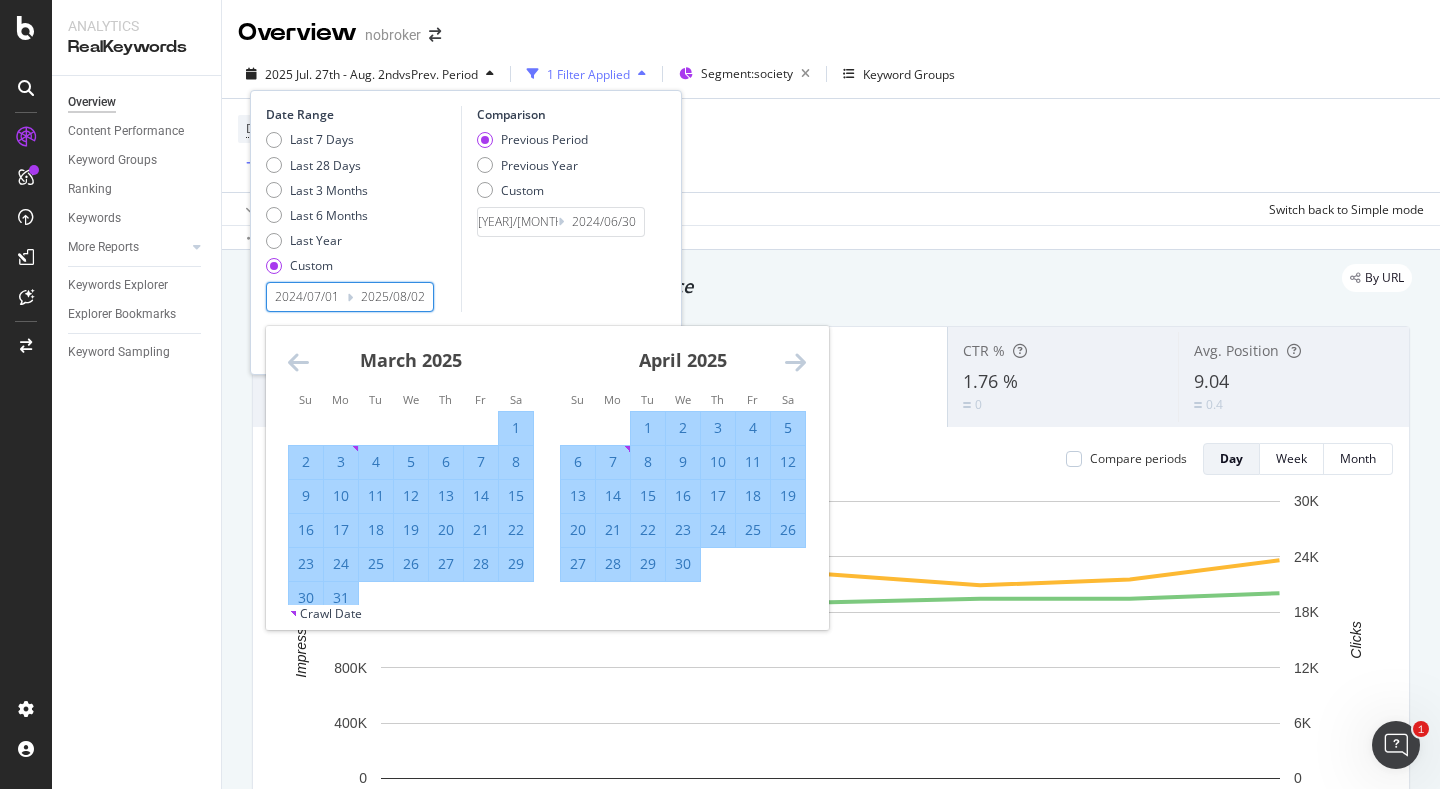 click at bounding box center [795, 362] 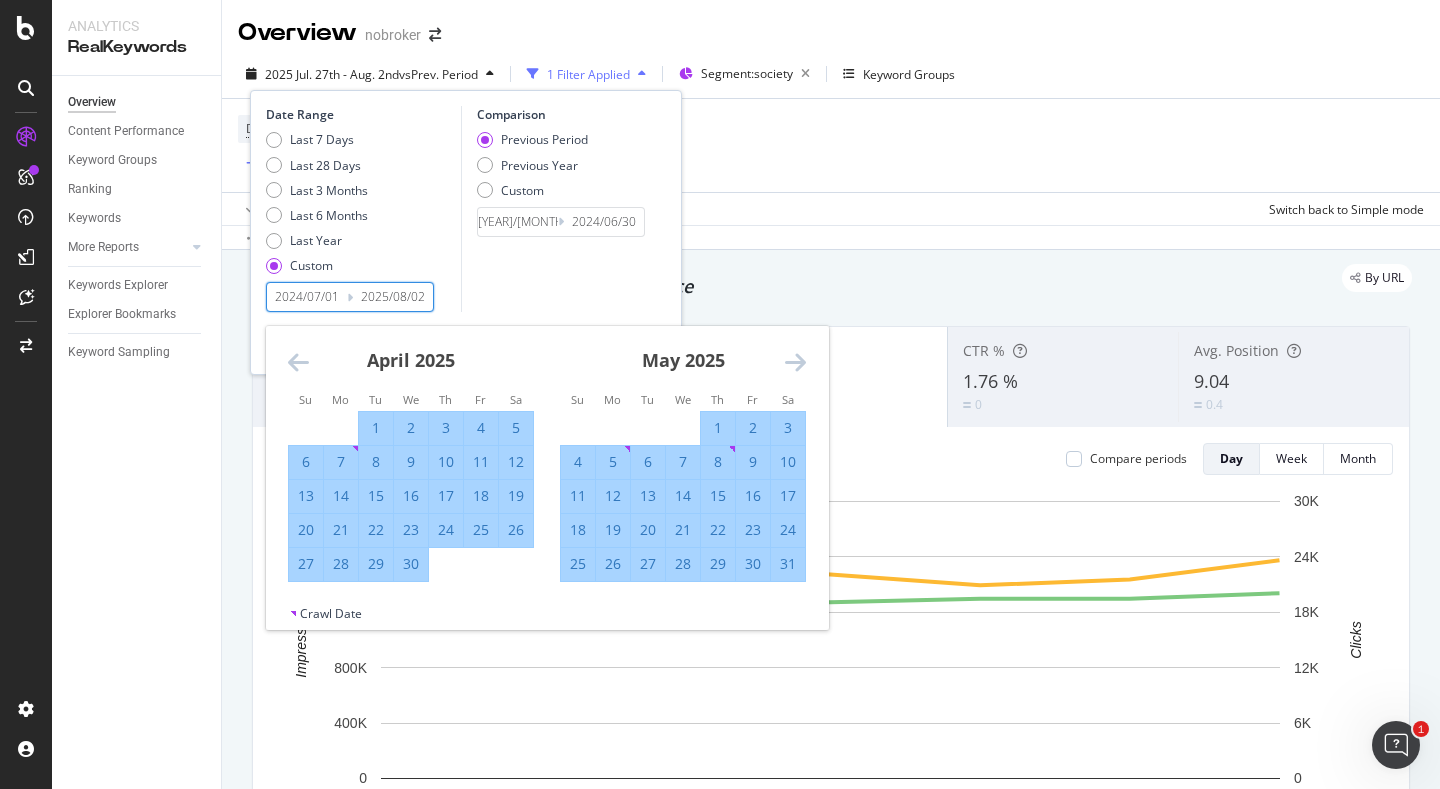 click at bounding box center [795, 362] 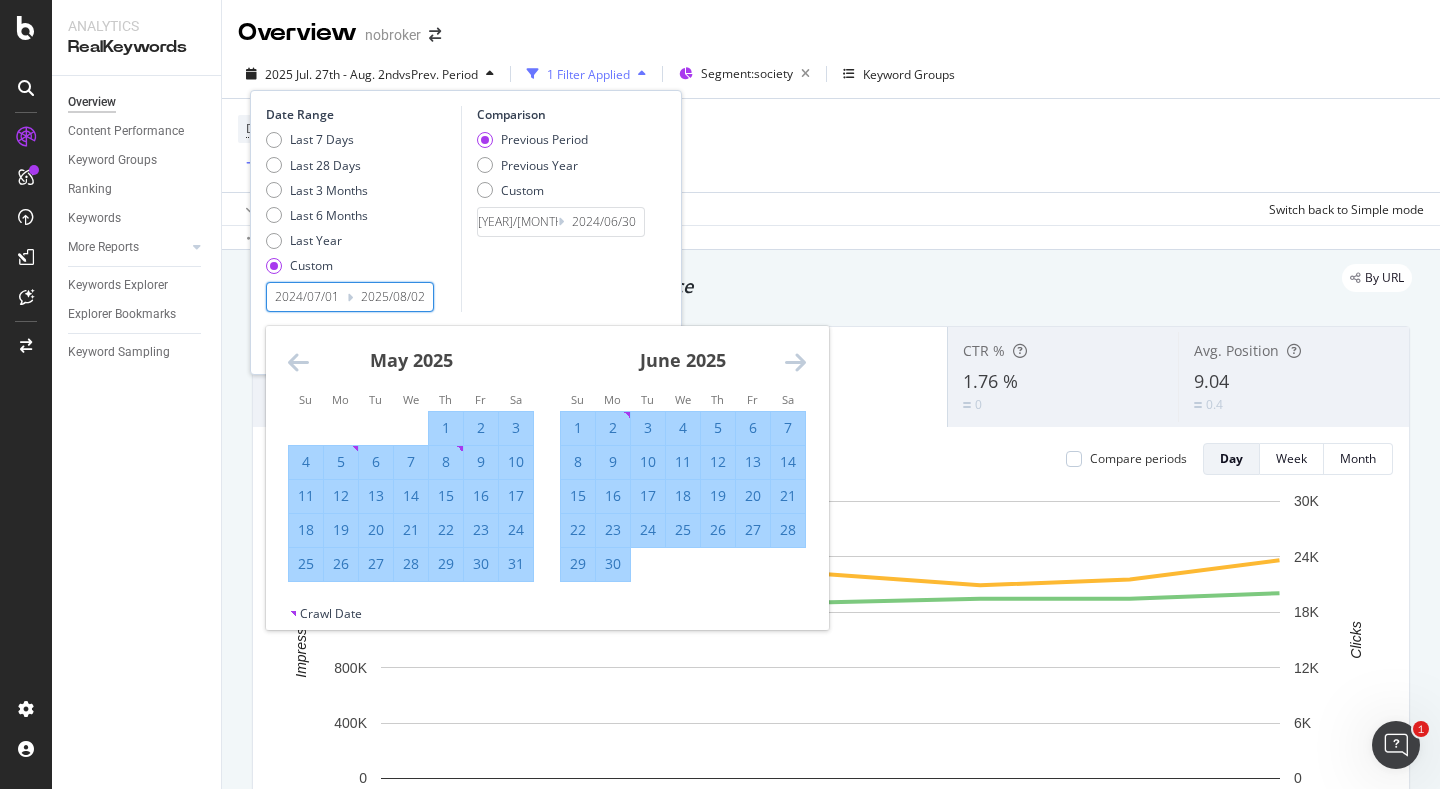 click at bounding box center [795, 362] 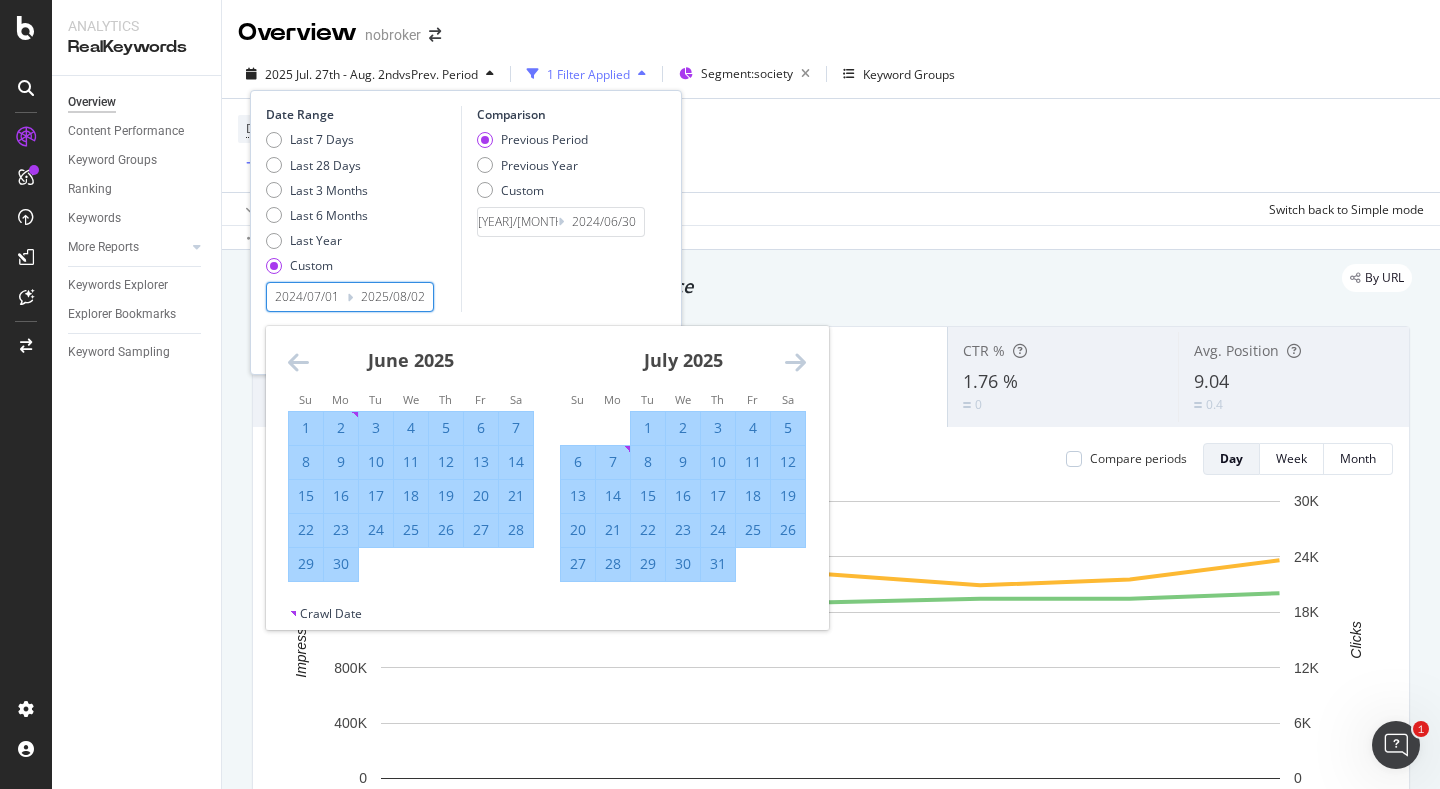 click at bounding box center [795, 362] 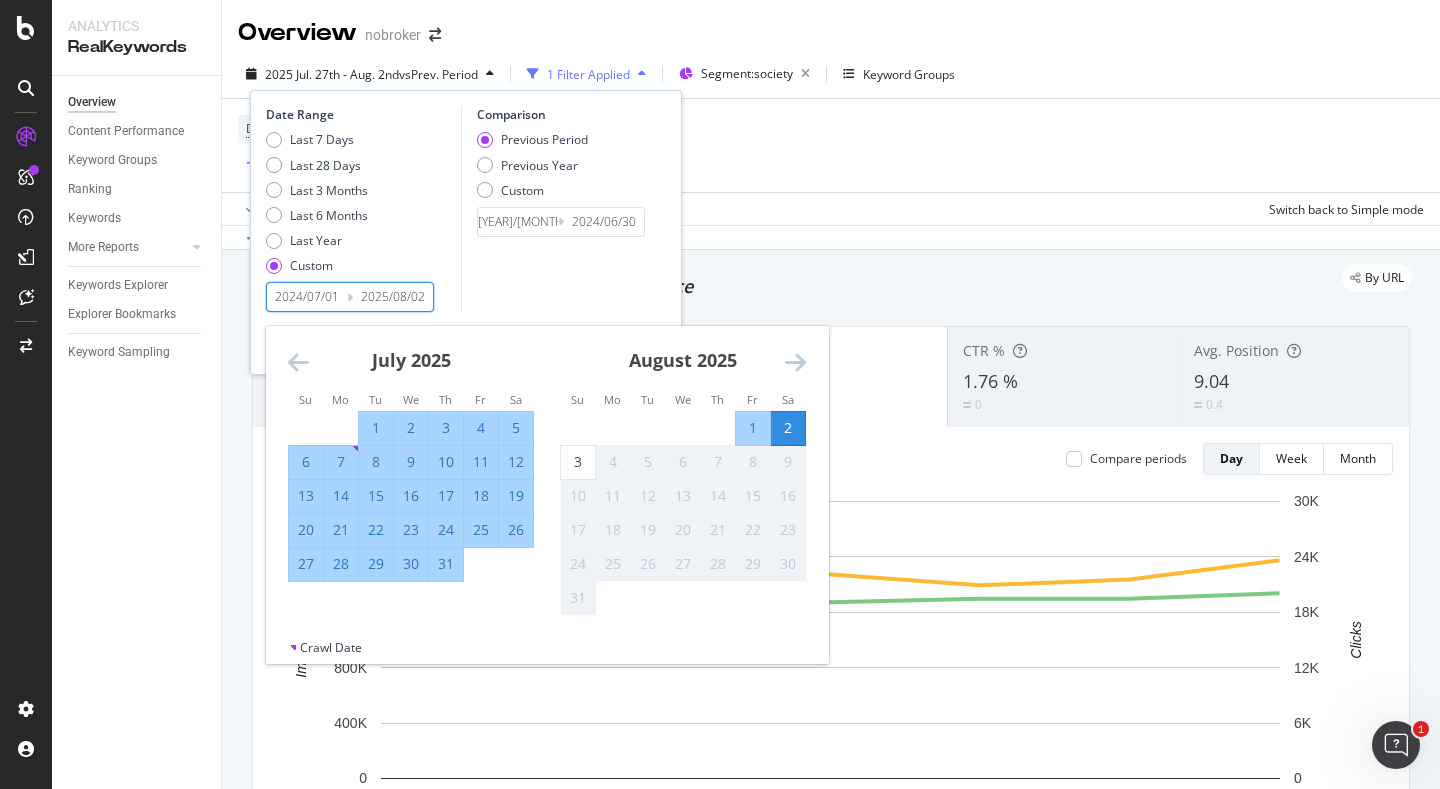click on "31" at bounding box center (446, 564) 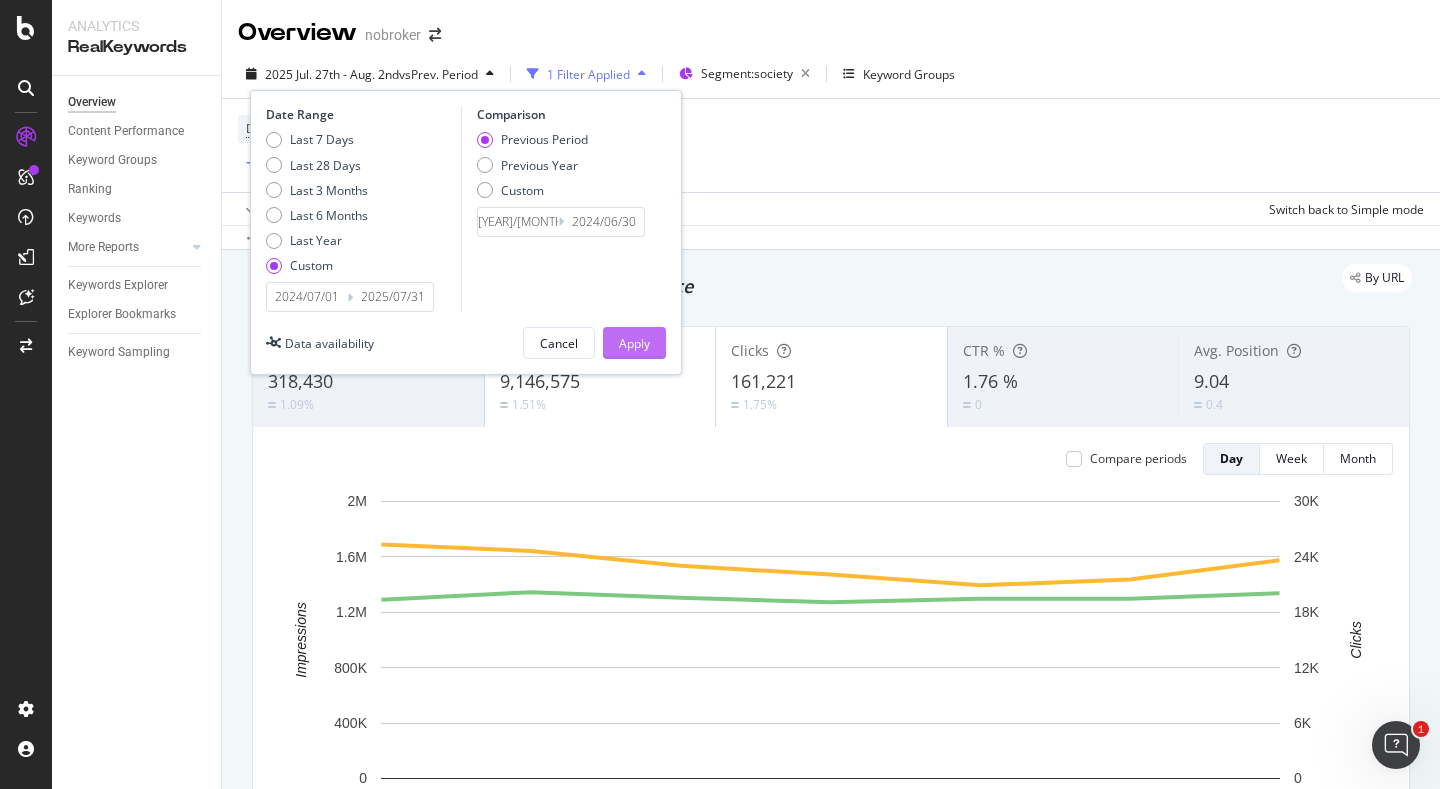 click on "Apply" at bounding box center [634, 343] 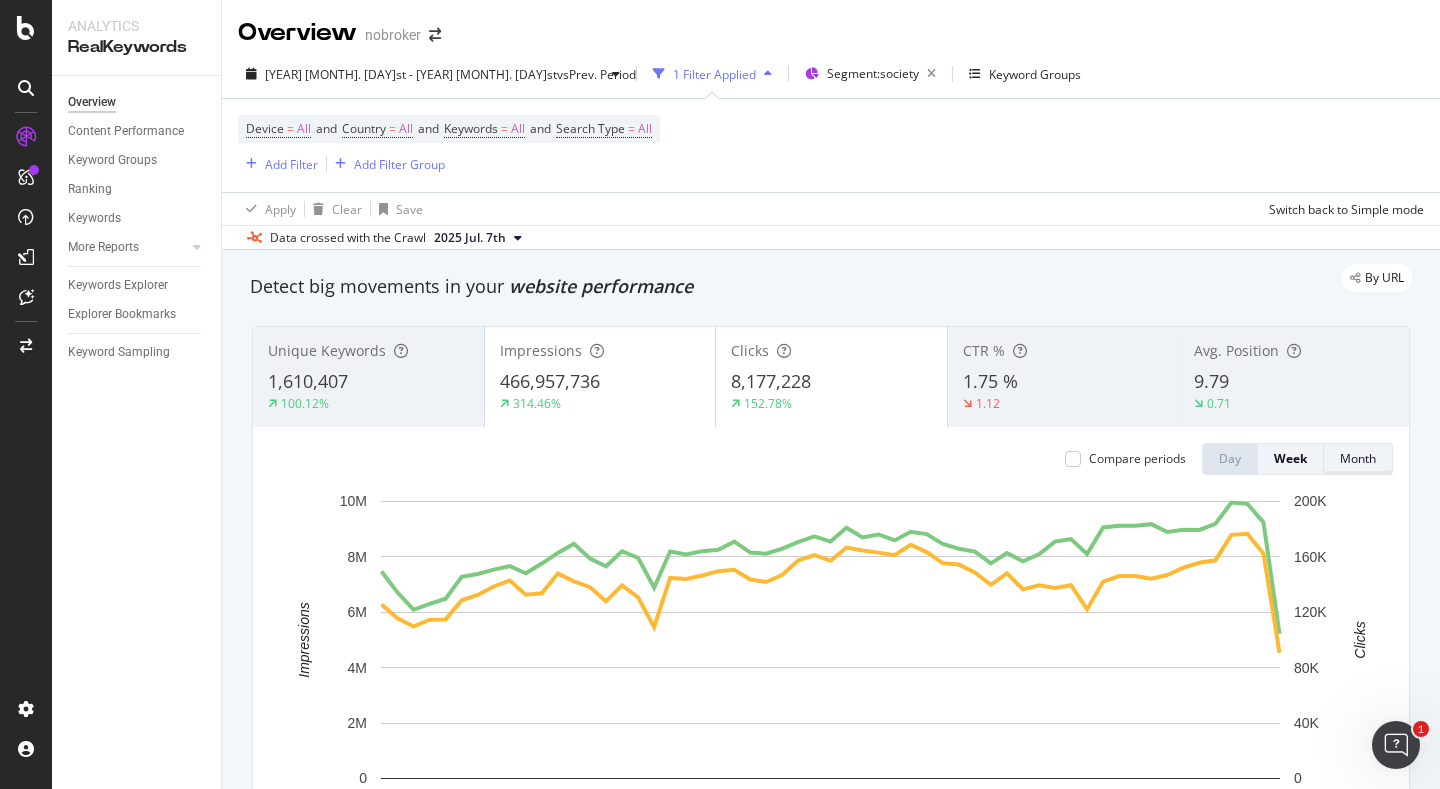 click on "Month" at bounding box center (1358, 458) 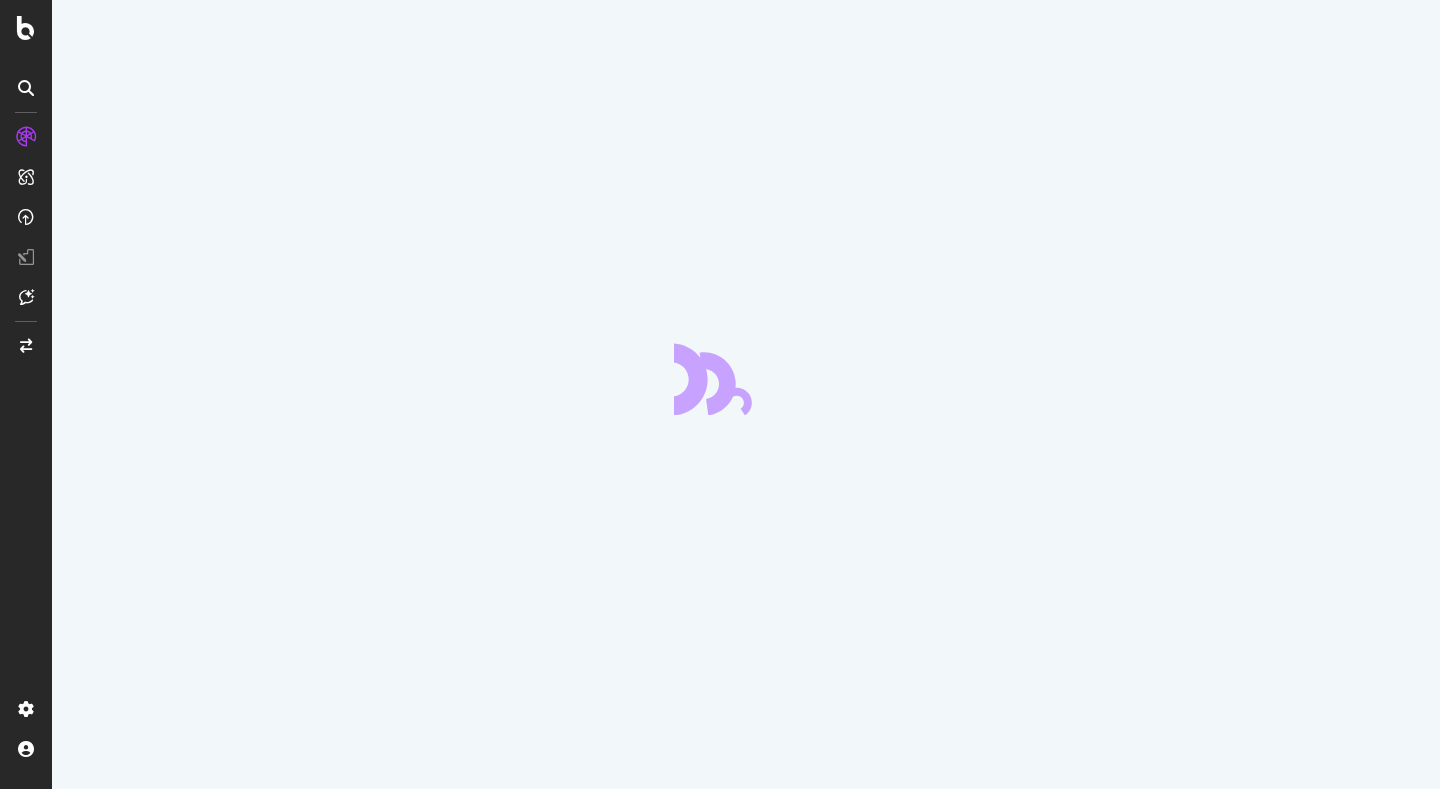 scroll, scrollTop: 0, scrollLeft: 0, axis: both 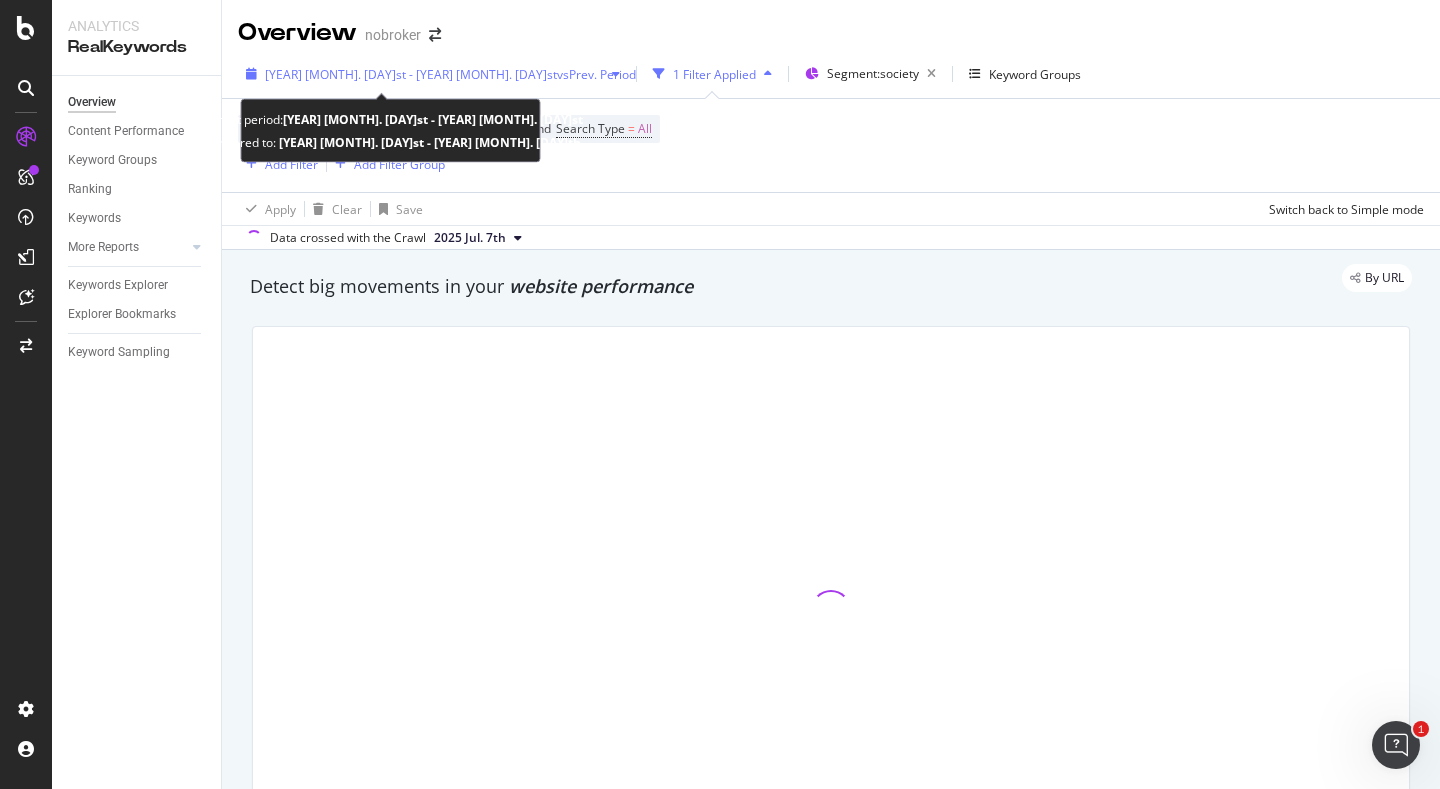 click on "[YEAR] [MONTH]. [DAY]st - [YEAR] [MONTH]. [DAY]st" at bounding box center [411, 74] 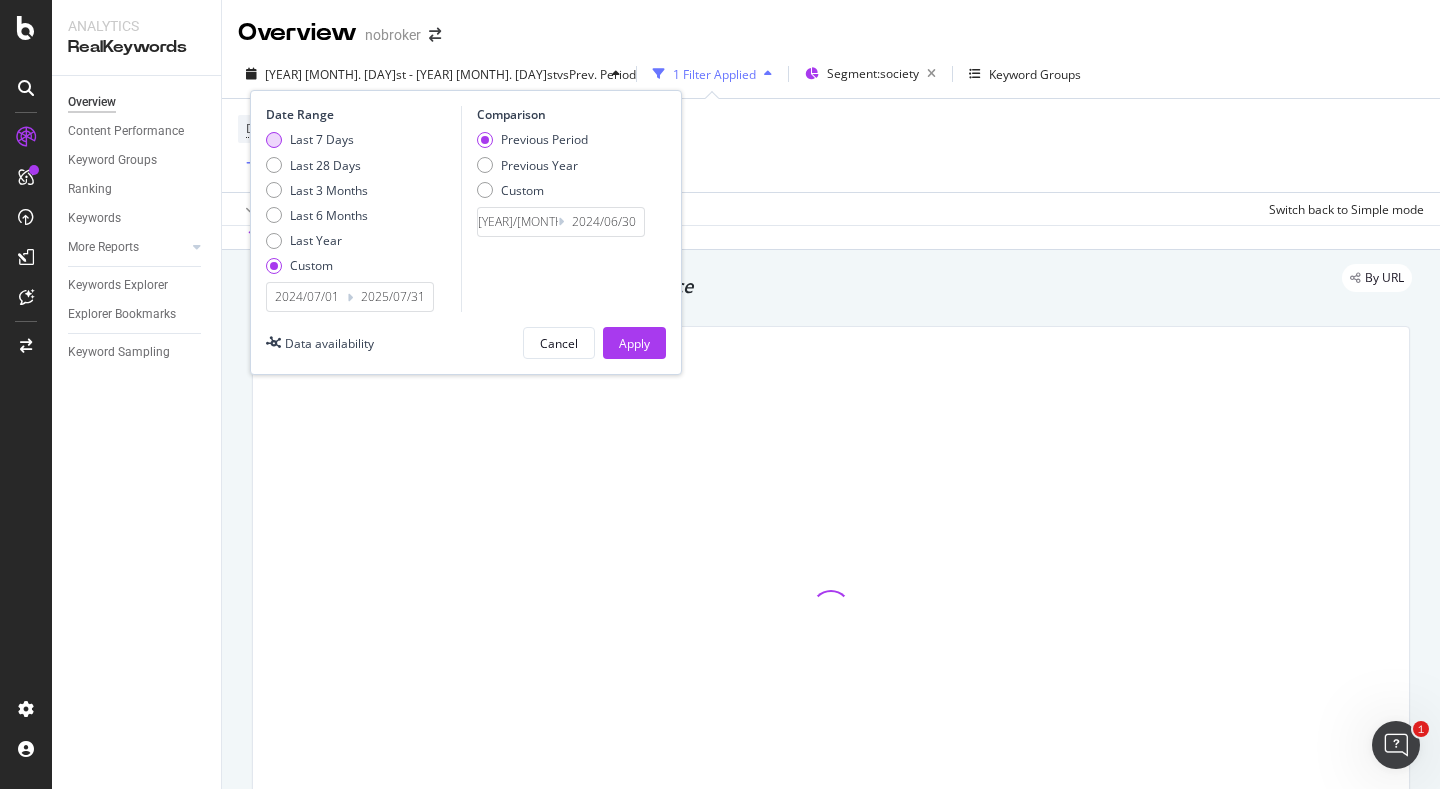 click on "Last 7 Days" at bounding box center (322, 139) 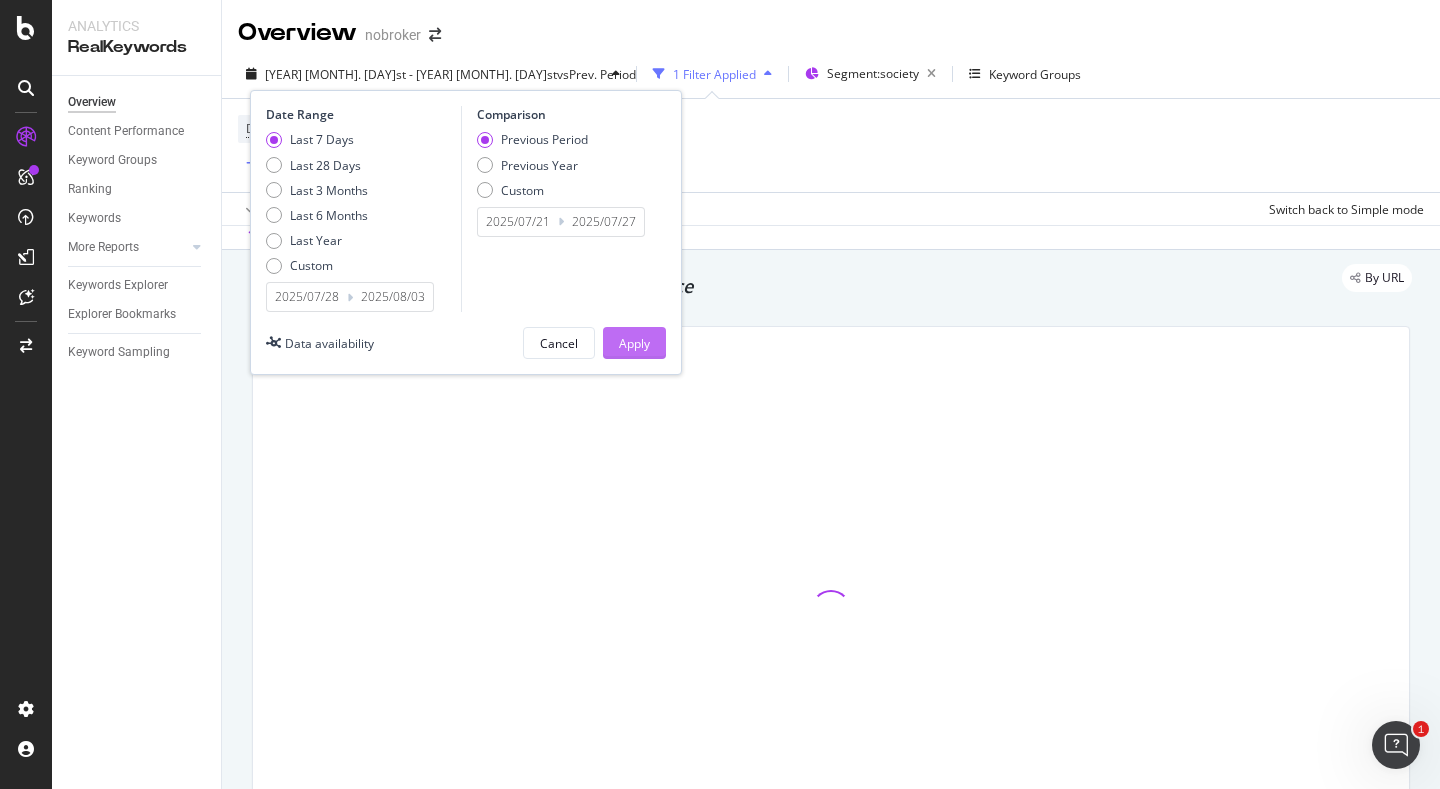 click on "Apply" at bounding box center [634, 343] 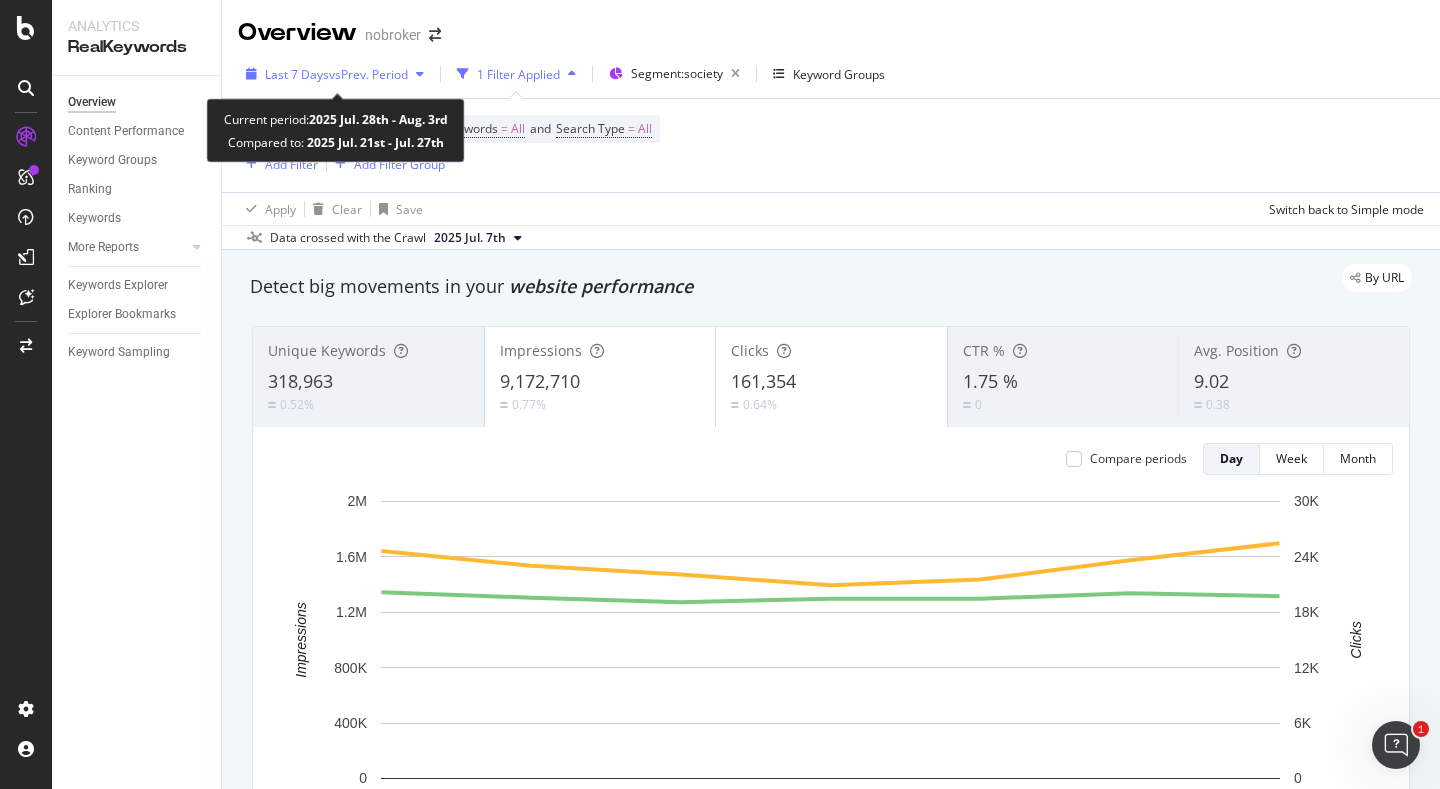 click on "vs  Prev. Period" at bounding box center [368, 74] 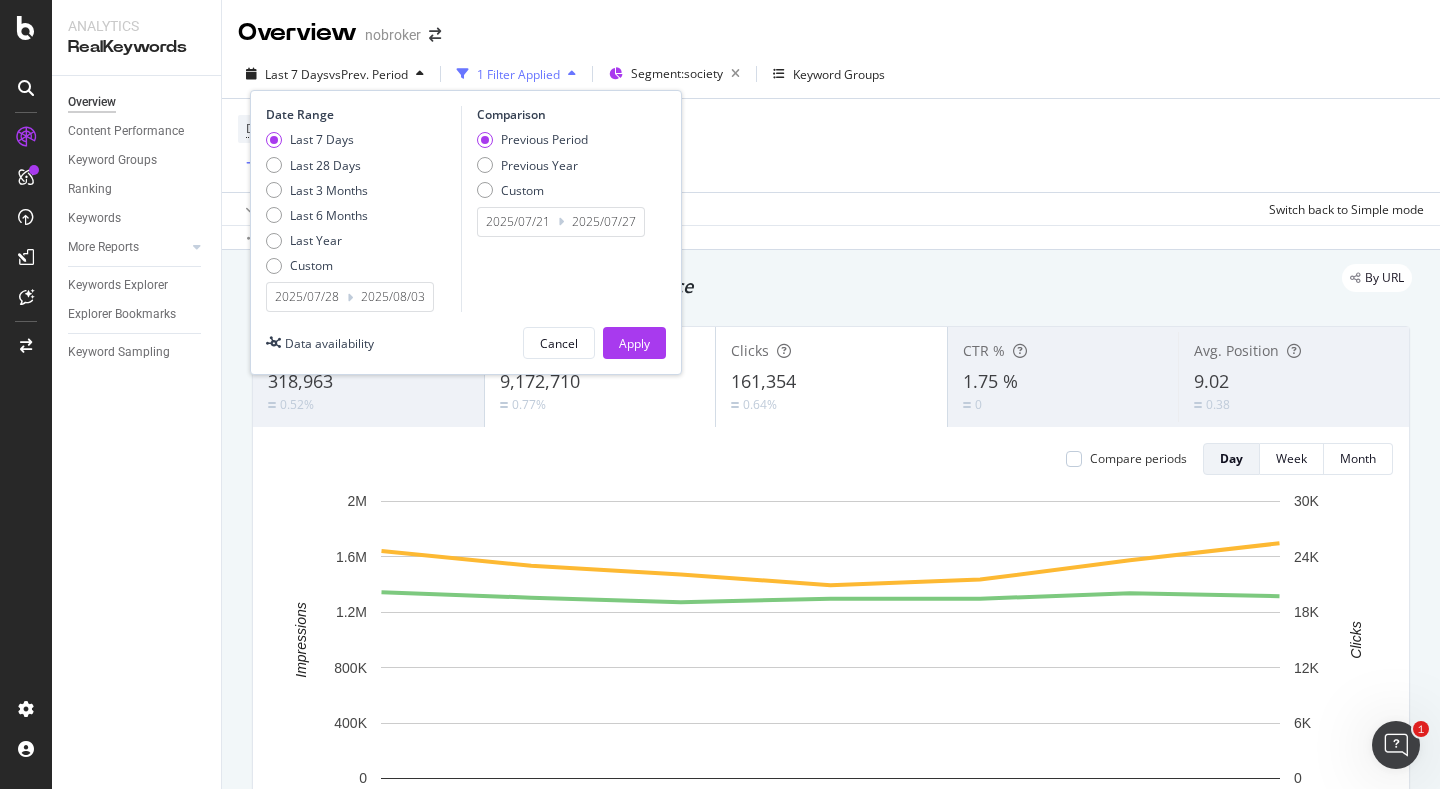 click on "2025/07/28" at bounding box center (307, 297) 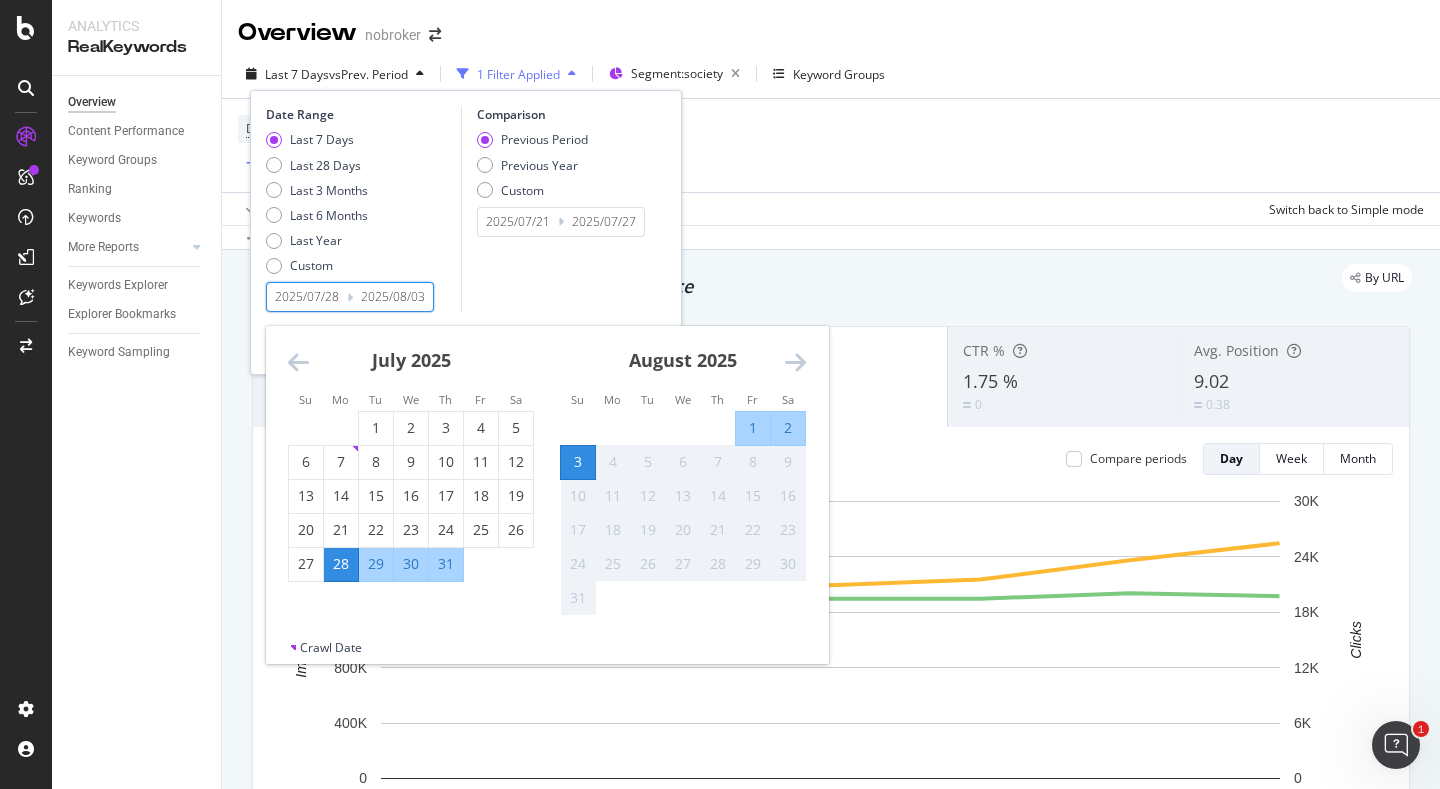 click on "Comparison Previous Period Previous Year Custom 2025/07/21 Navigate forward to interact with the calendar and select a date. Press the question mark key to get the keyboard shortcuts for changing dates. 2025/07/27 Navigate backward to interact with the calendar and select a date. Press the question mark key to get the keyboard shortcuts for changing dates." at bounding box center [556, 209] 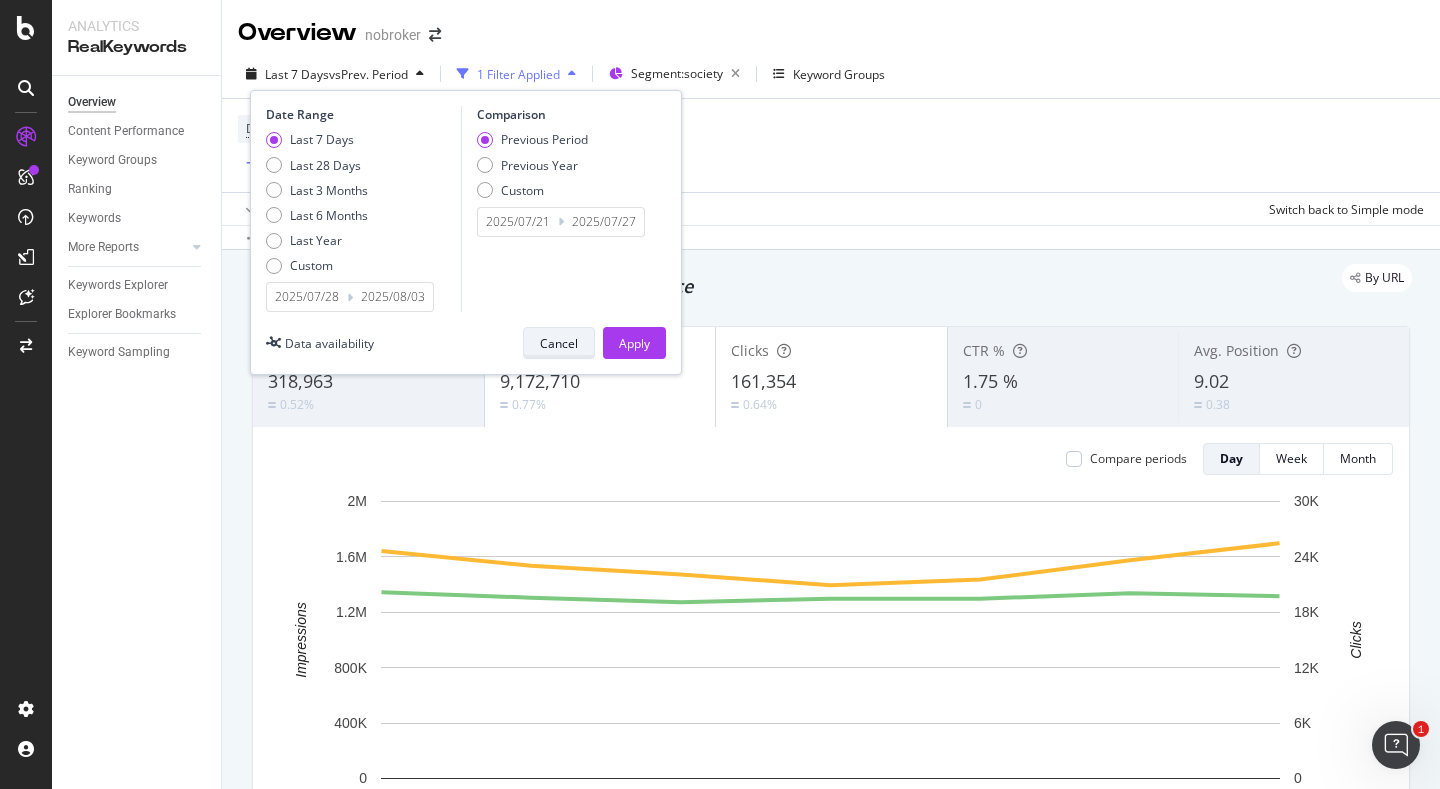 click on "Cancel" at bounding box center (559, 343) 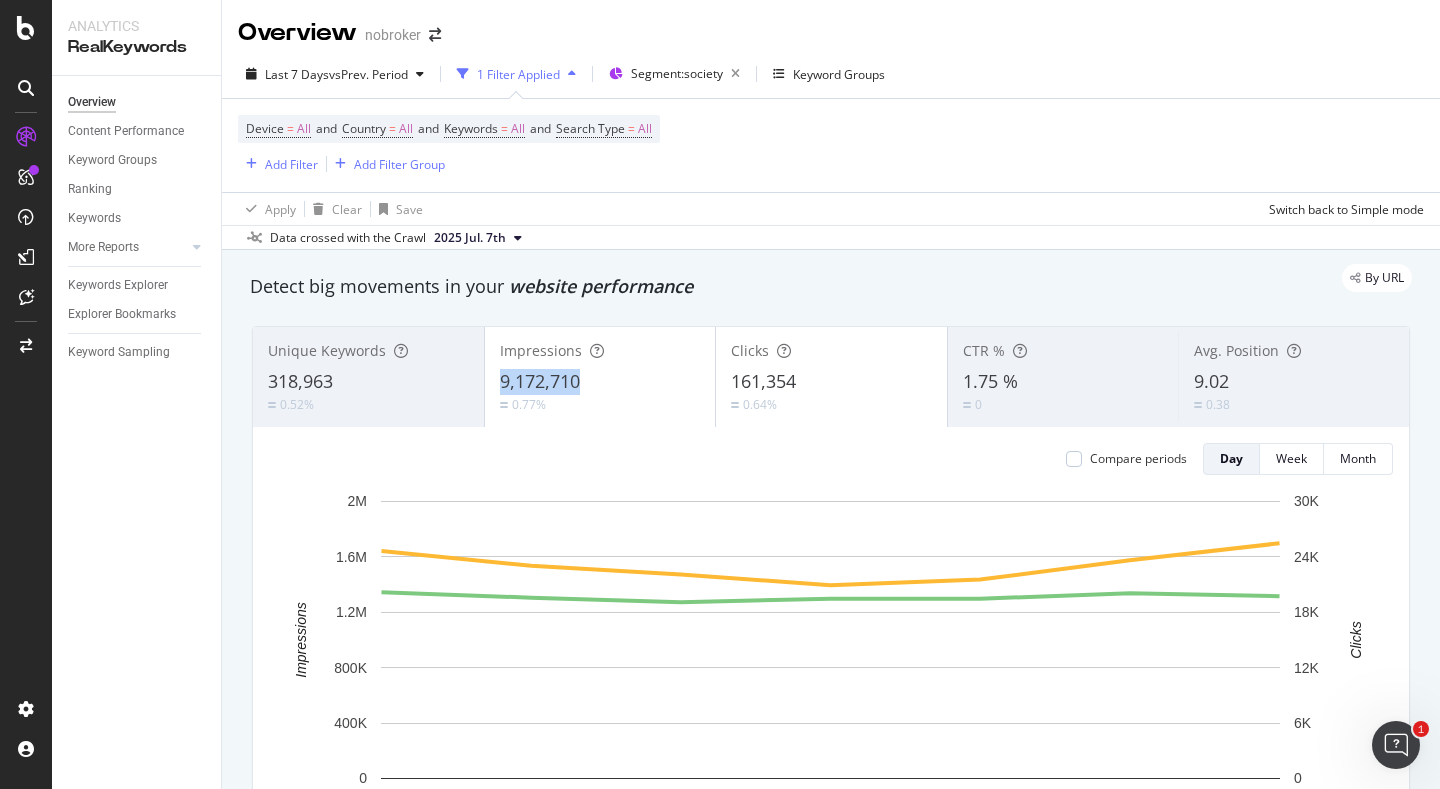 copy on "9,172,710" 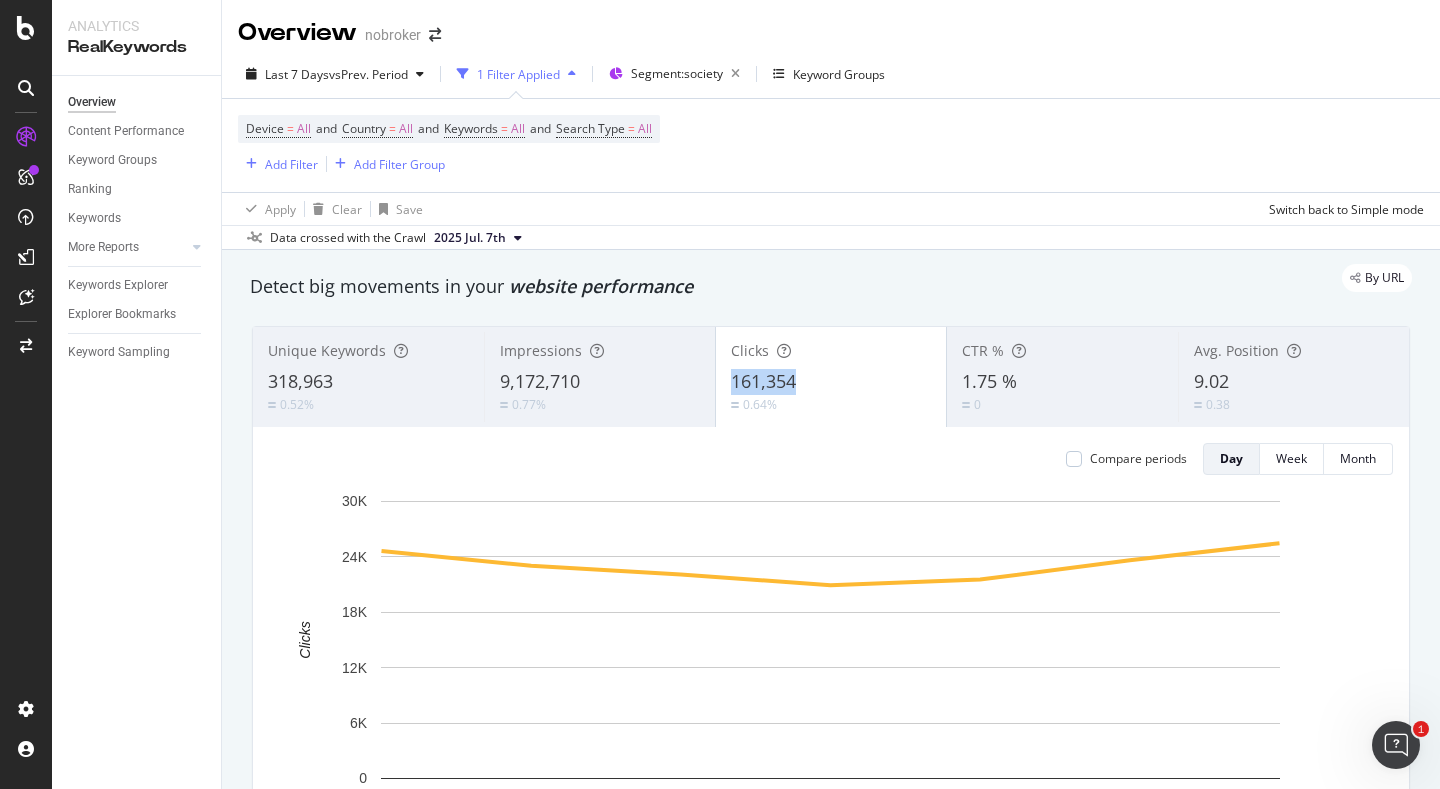copy on "161,354" 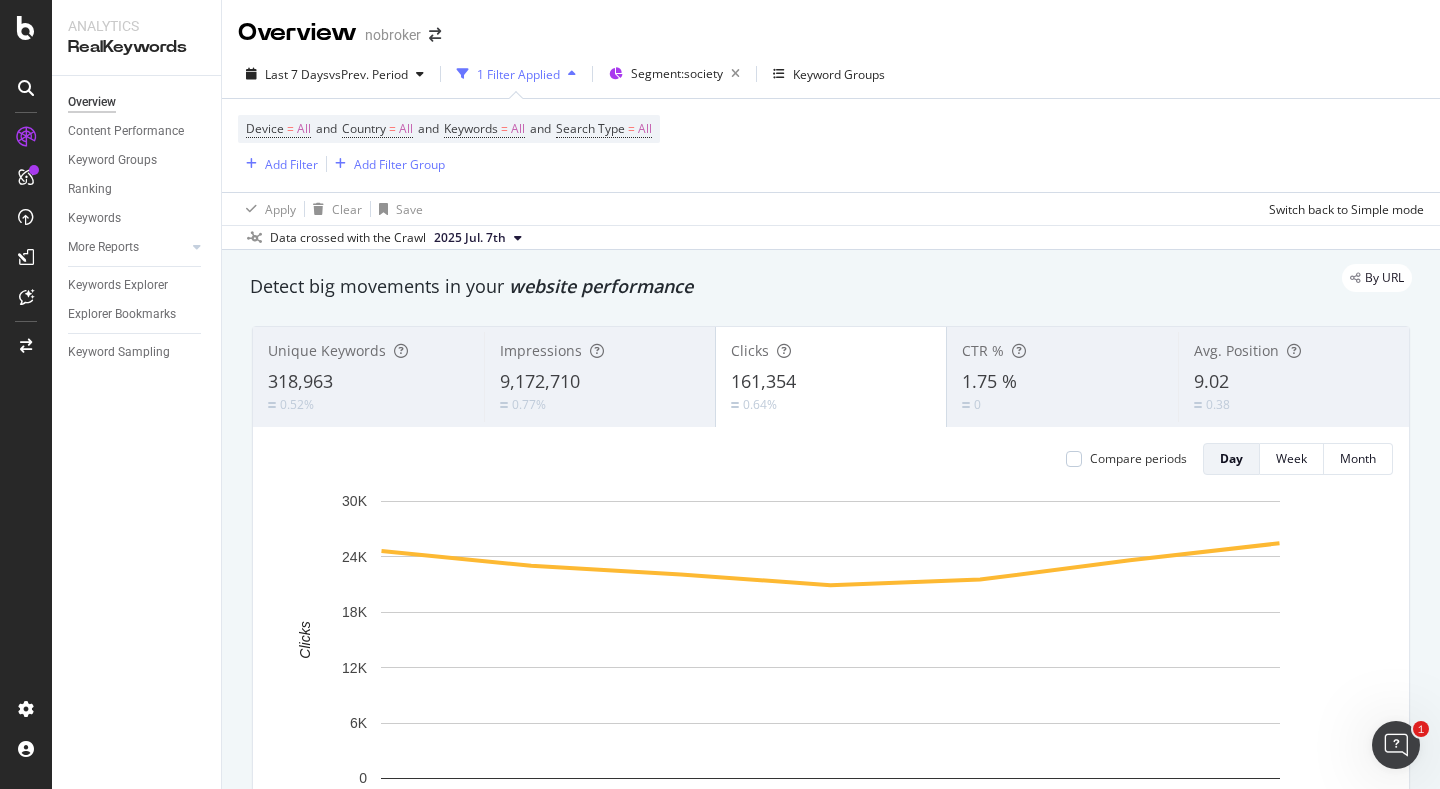 click on "9.02" at bounding box center (1294, 382) 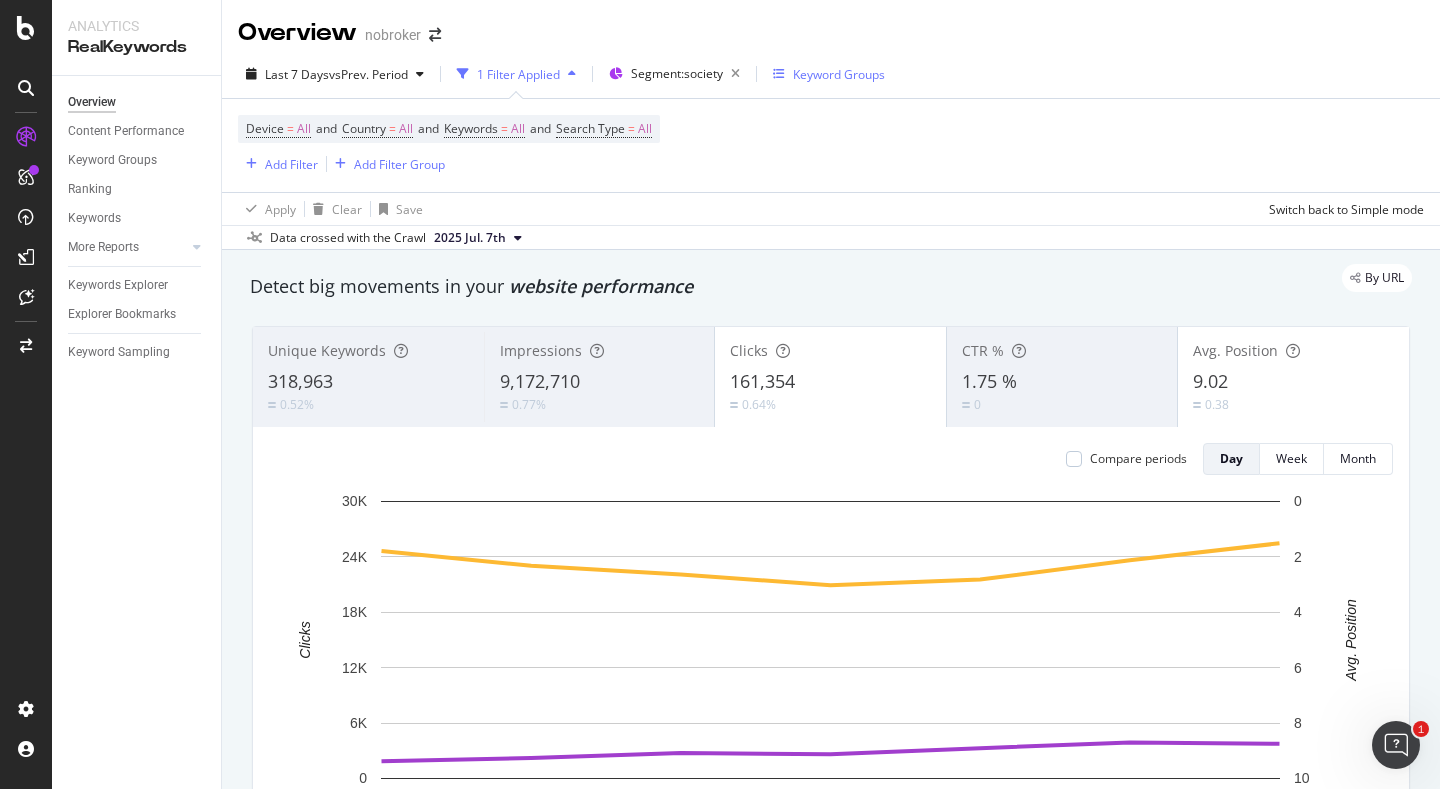 click on "Keyword Groups" at bounding box center [829, 74] 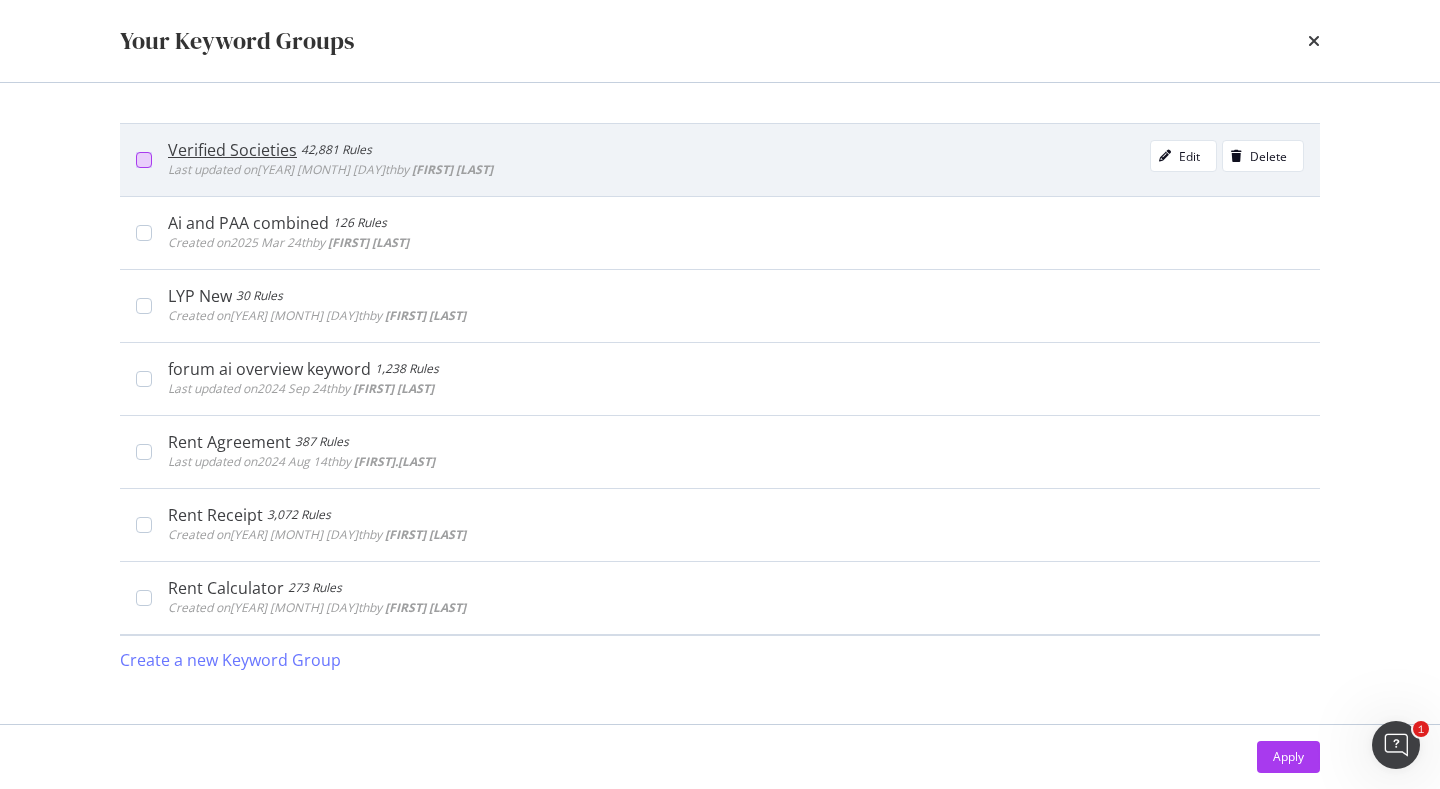 click at bounding box center (144, 160) 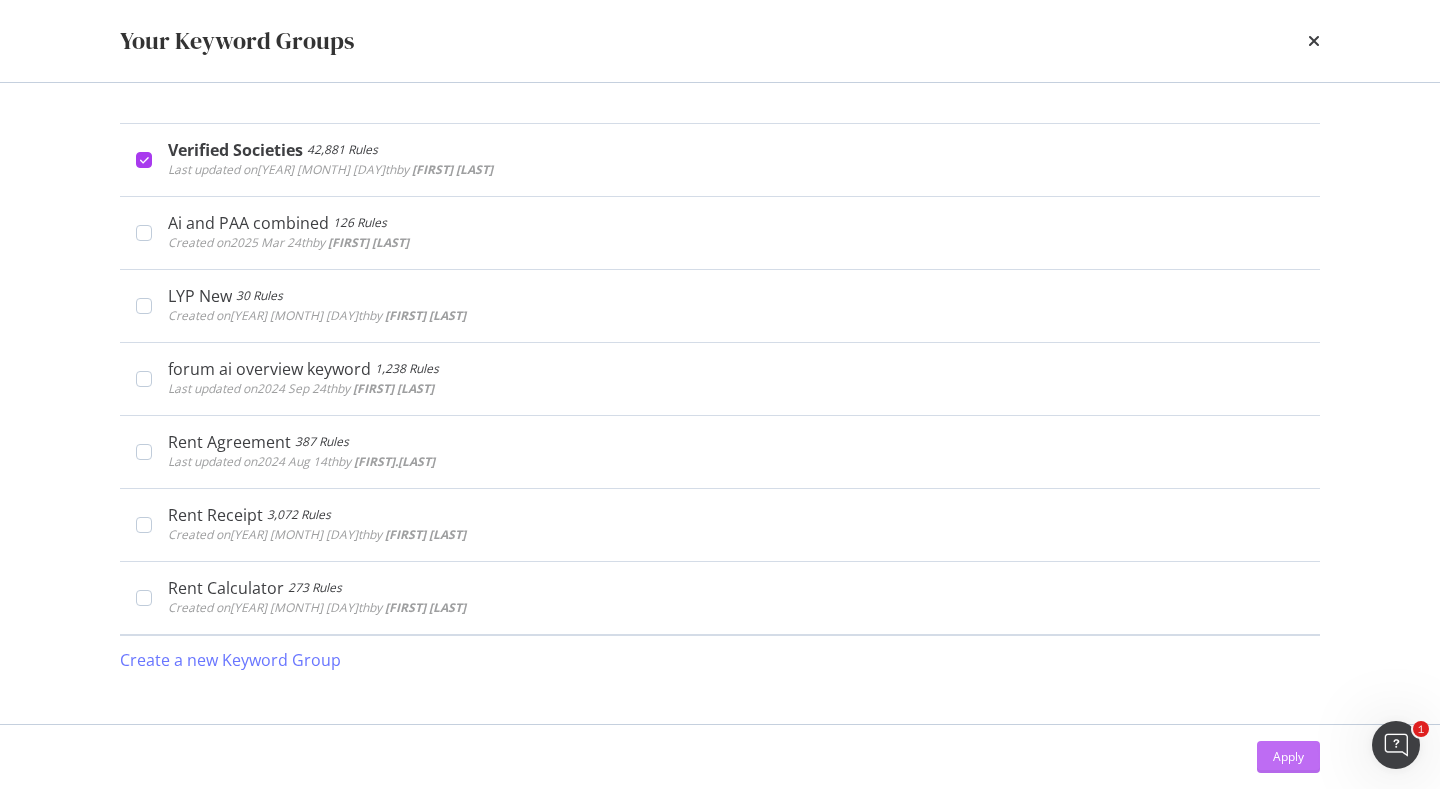 click on "Apply" at bounding box center [1288, 756] 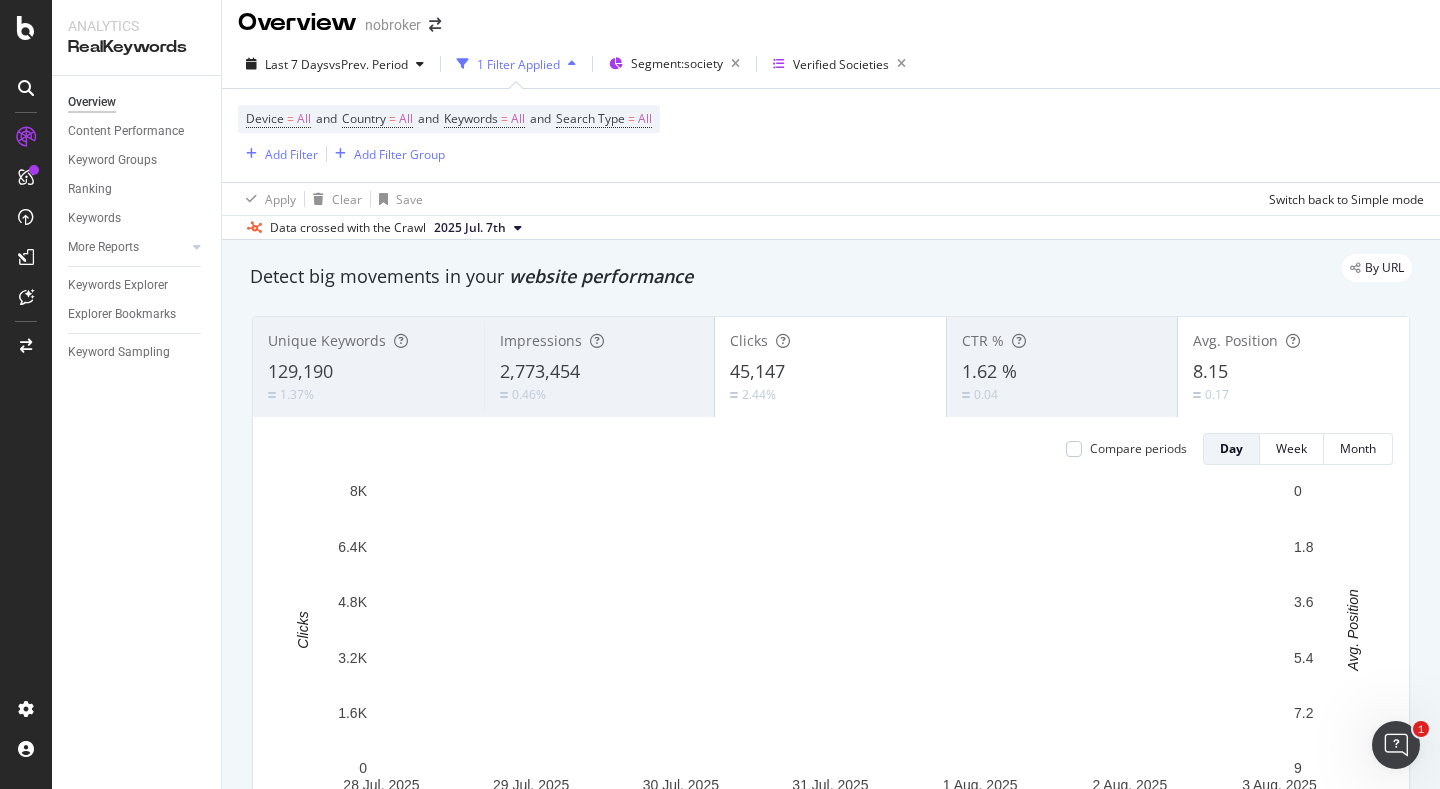 scroll, scrollTop: 0, scrollLeft: 0, axis: both 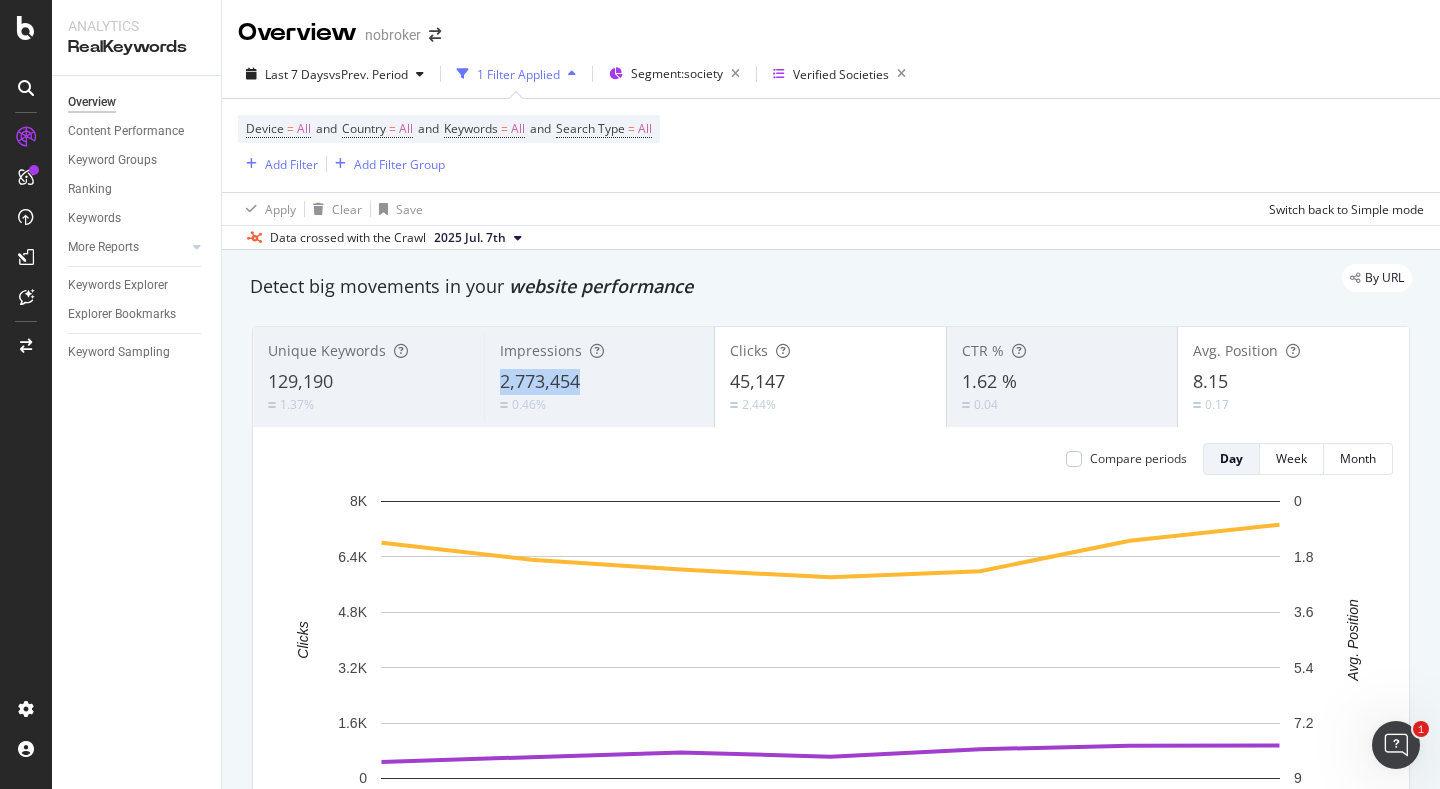 copy on "2,773,454" 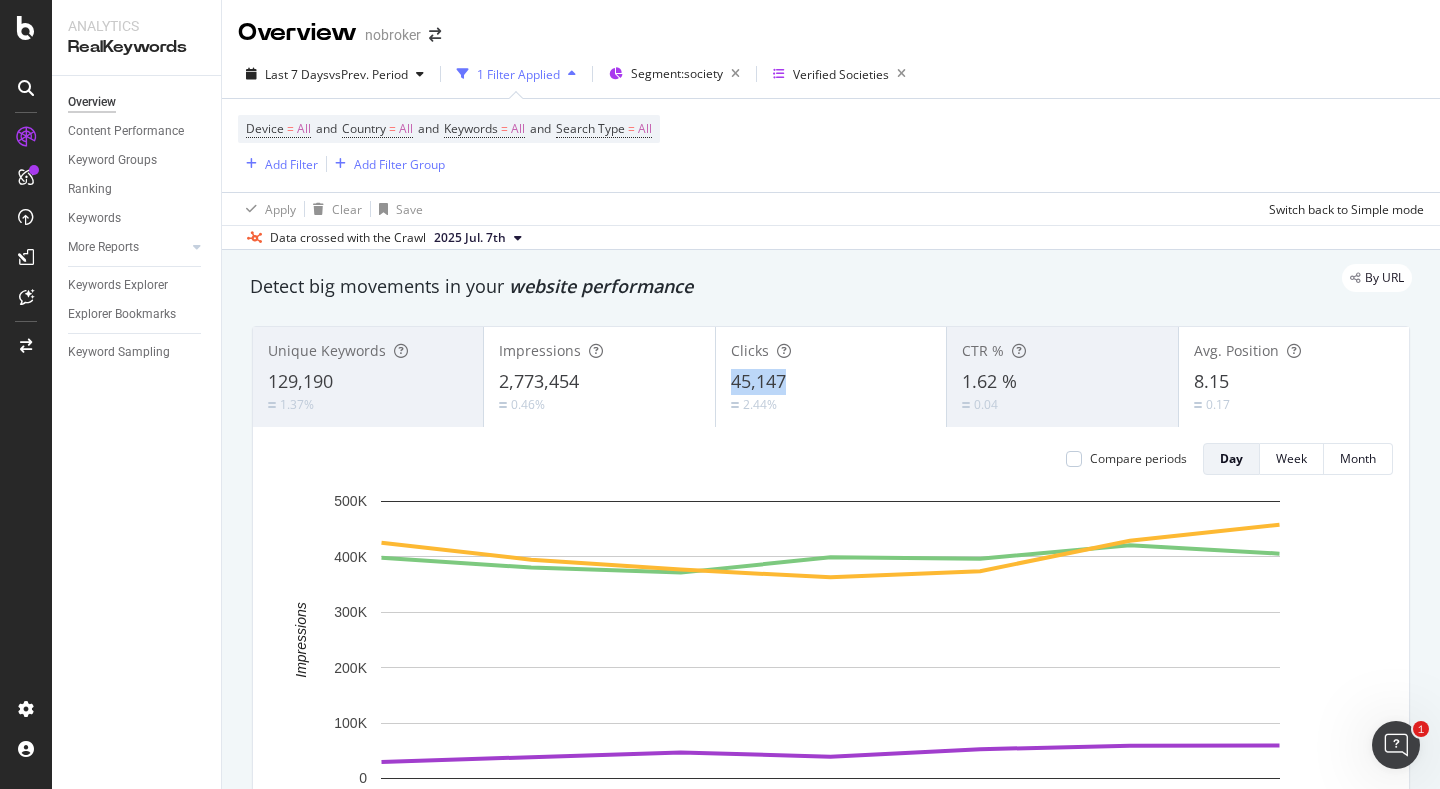 copy on "45,147" 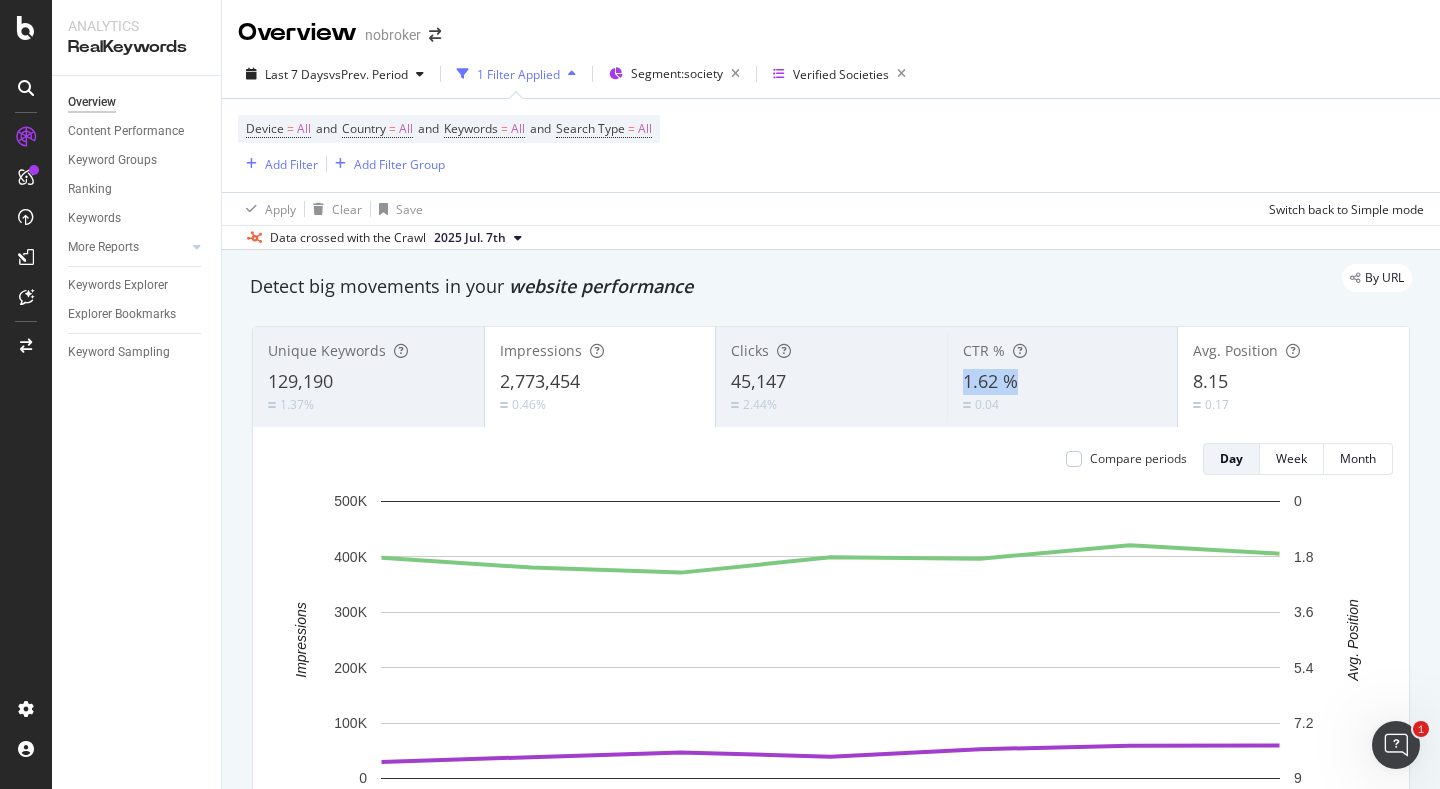 copy on "1.62 %" 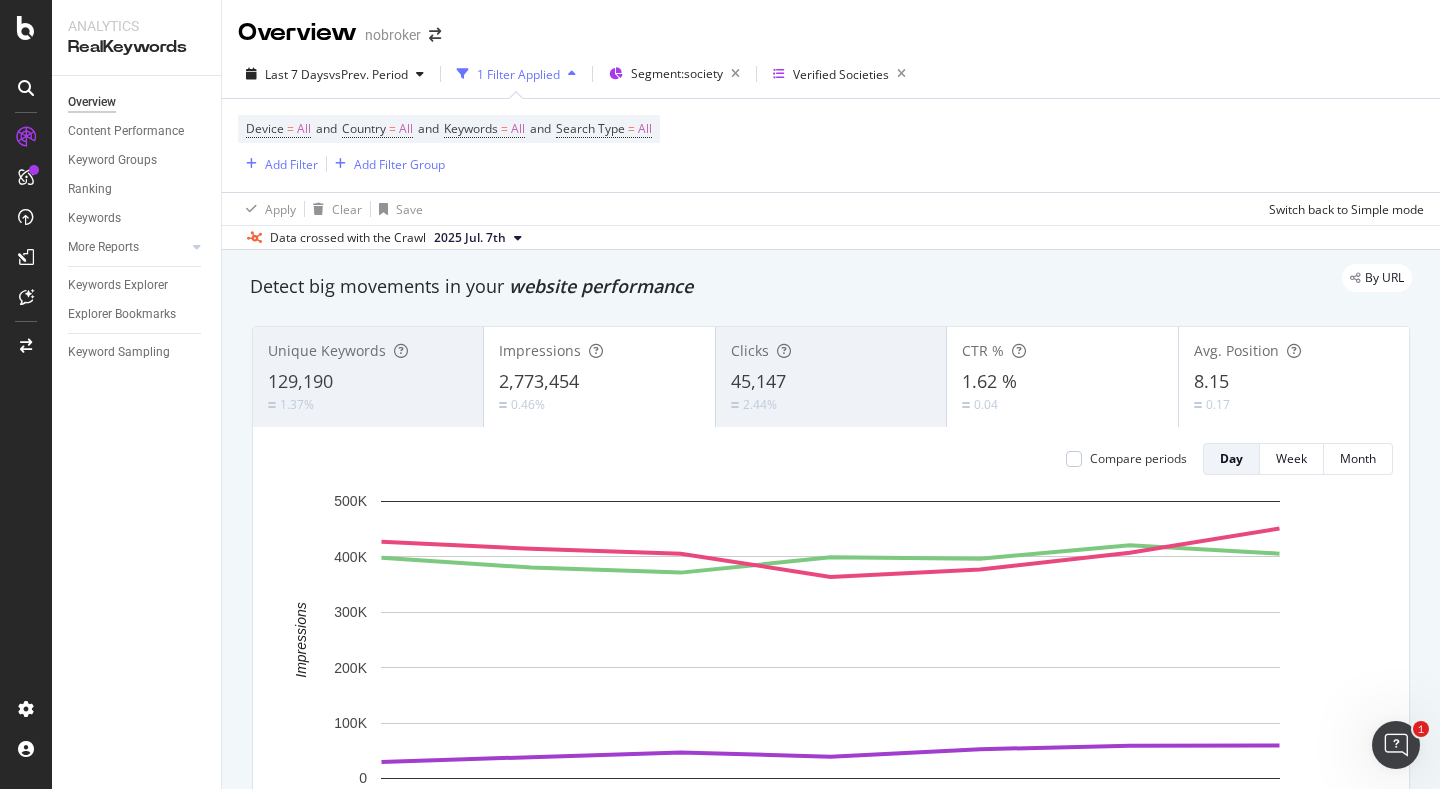click on "Device   =     All  and  Country   =     All  and  Keywords   =     All  and  Search Type   =     All Add Filter Add Filter Group" at bounding box center (831, 145) 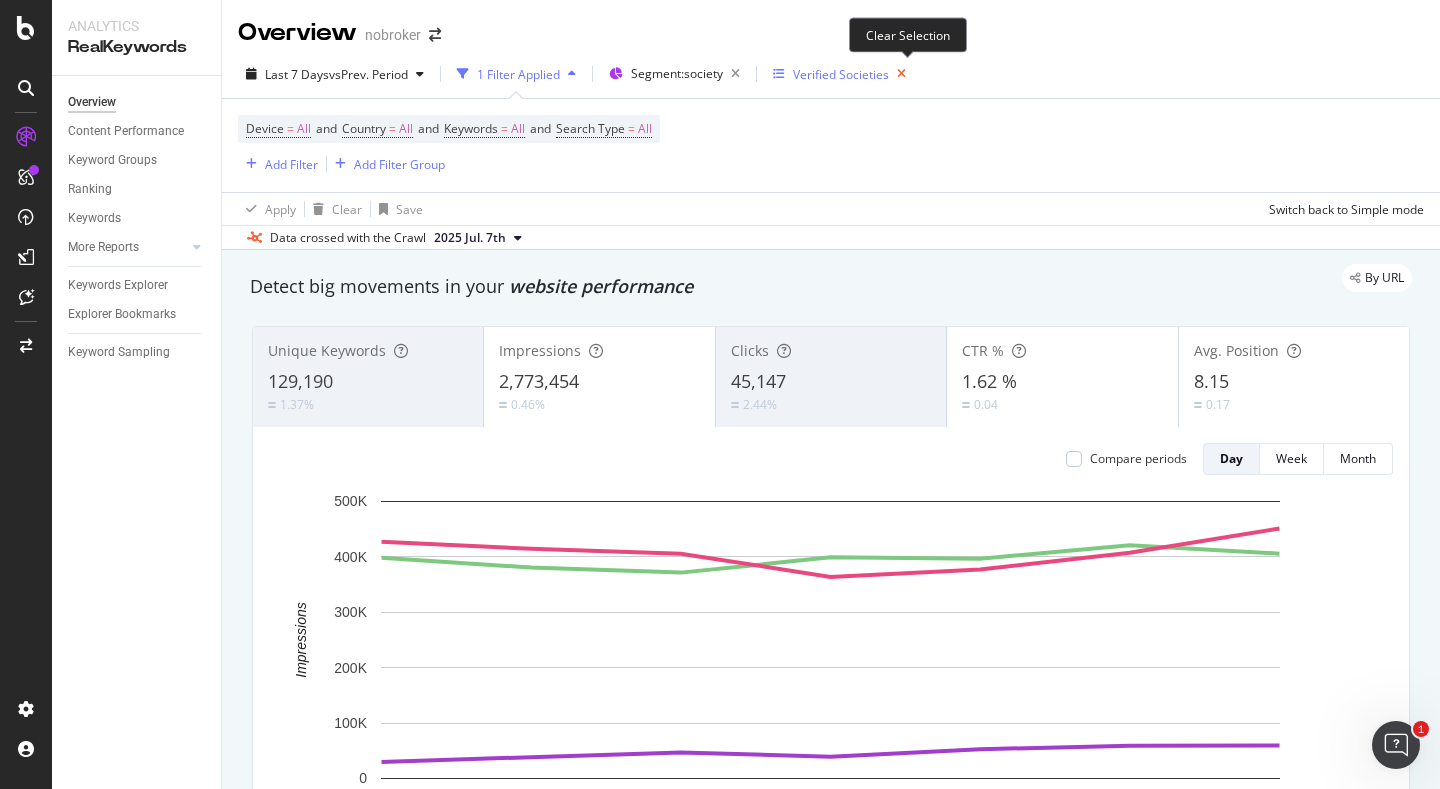 click at bounding box center [901, 74] 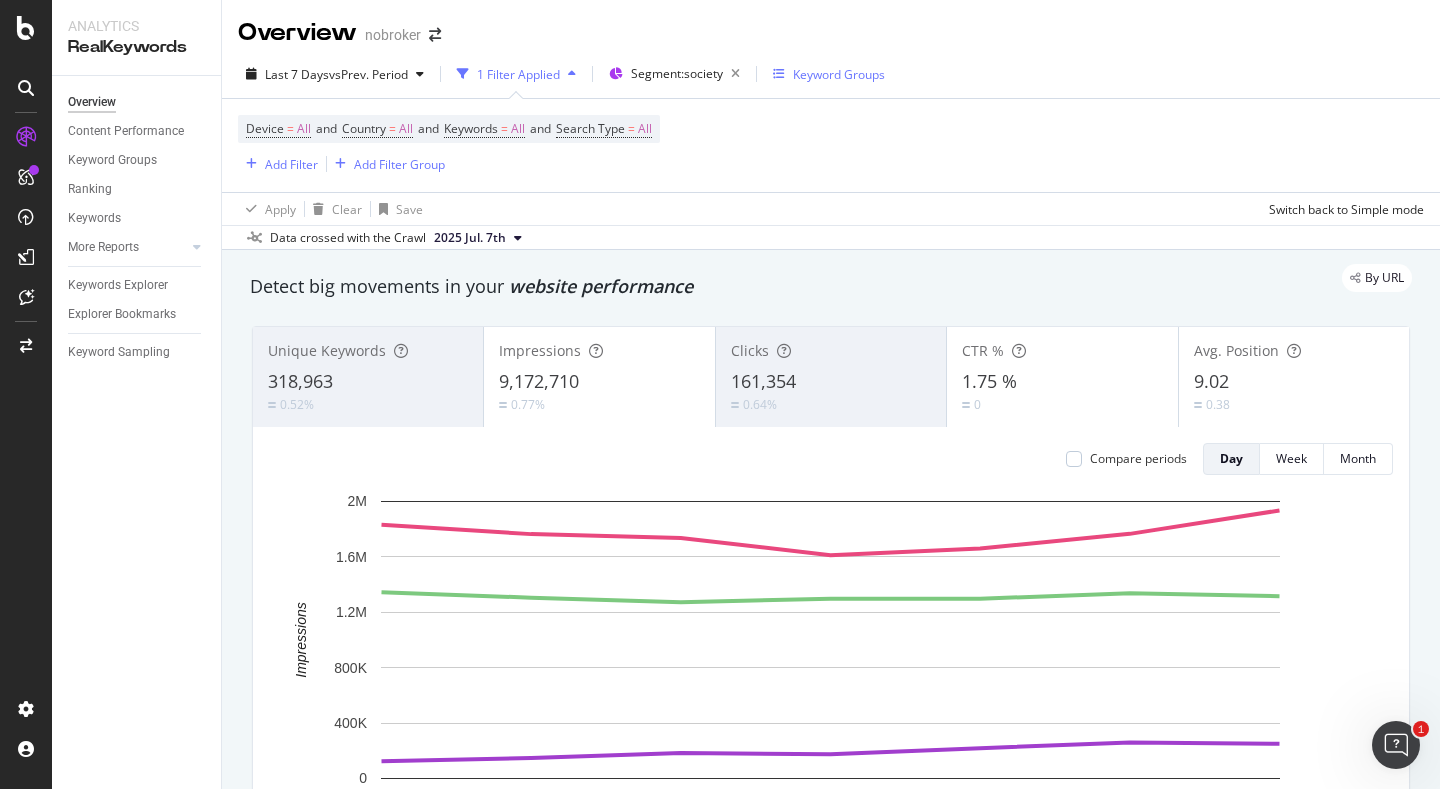 click on "1.75 %" at bounding box center [989, 381] 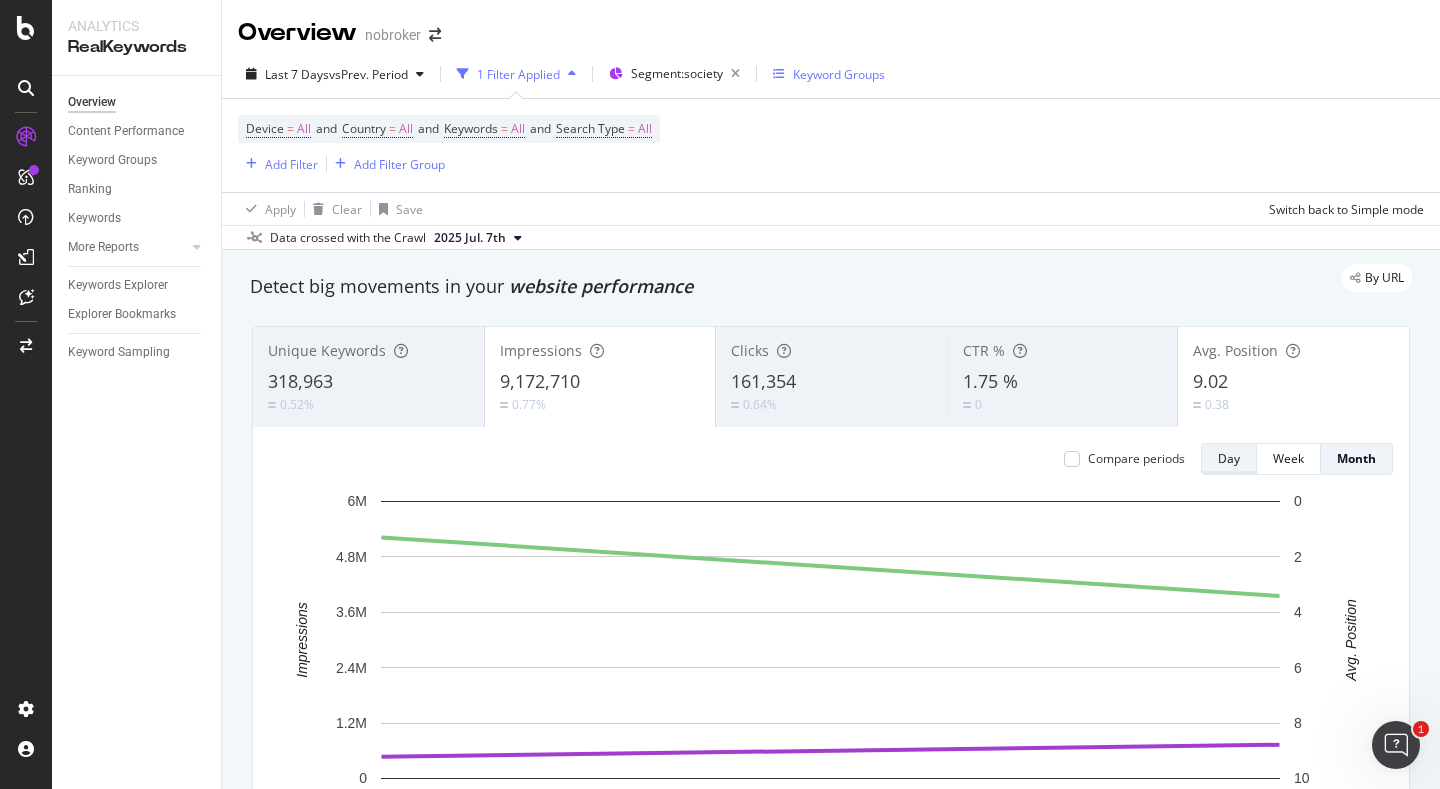 click on "Day" at bounding box center [1229, 459] 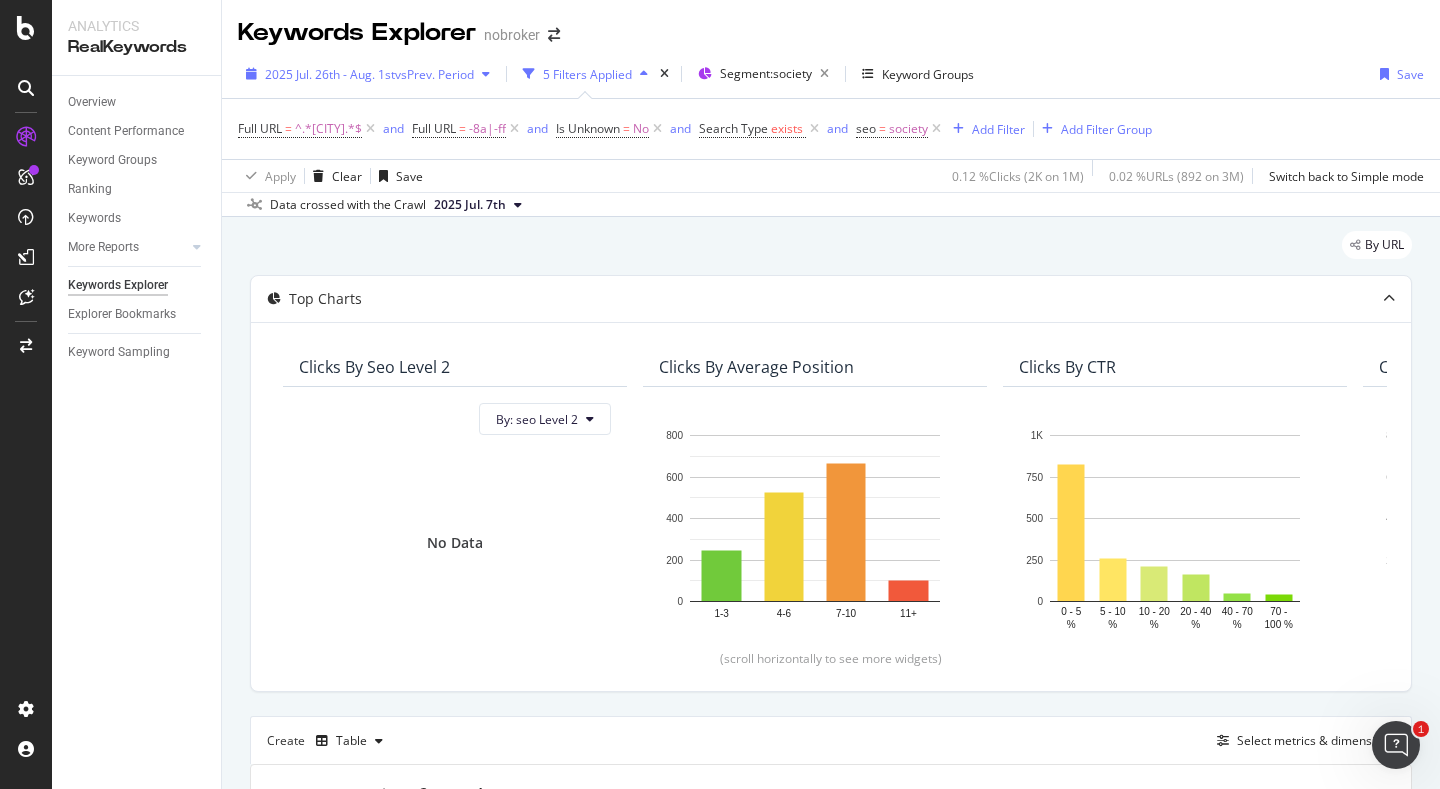 scroll, scrollTop: 0, scrollLeft: 0, axis: both 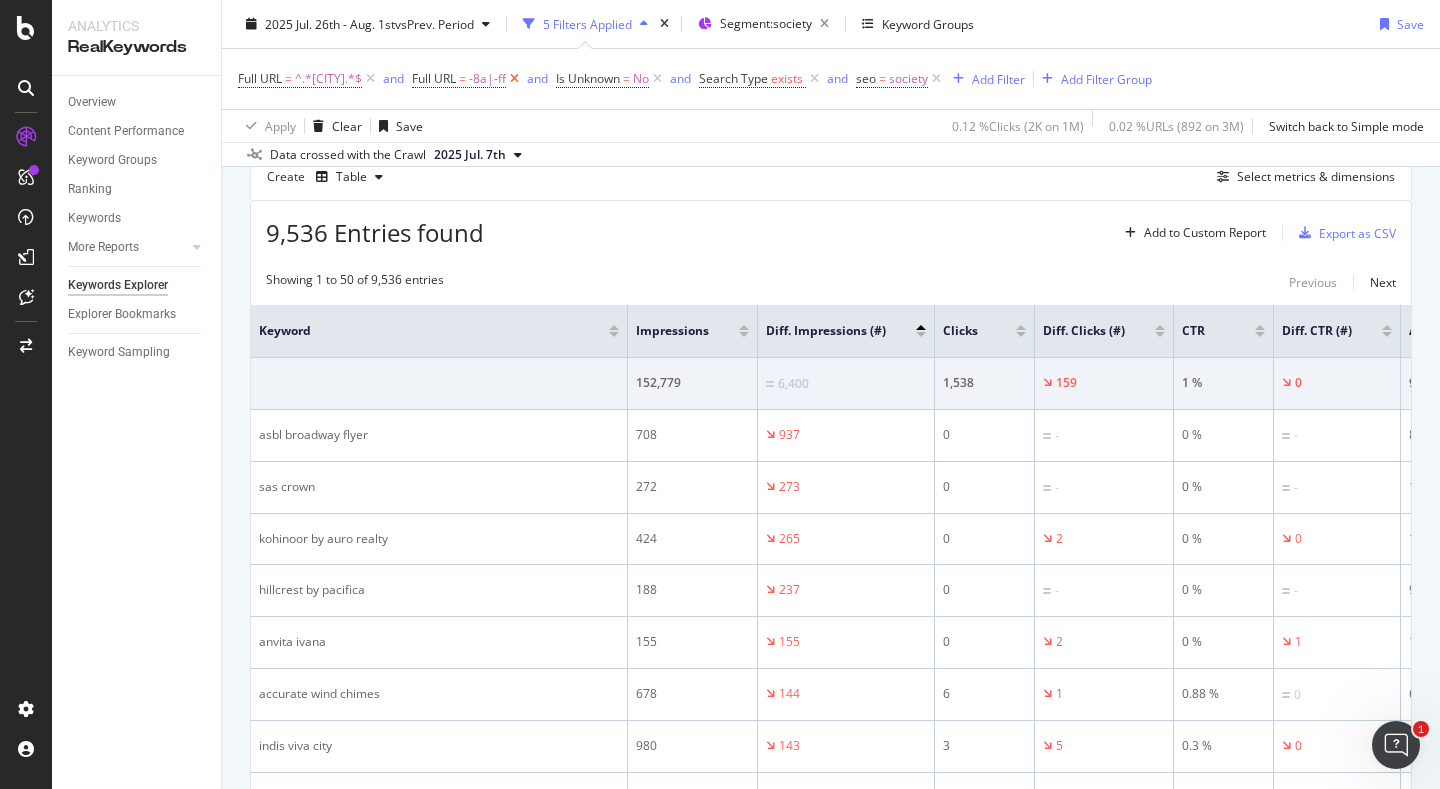 click at bounding box center [514, 79] 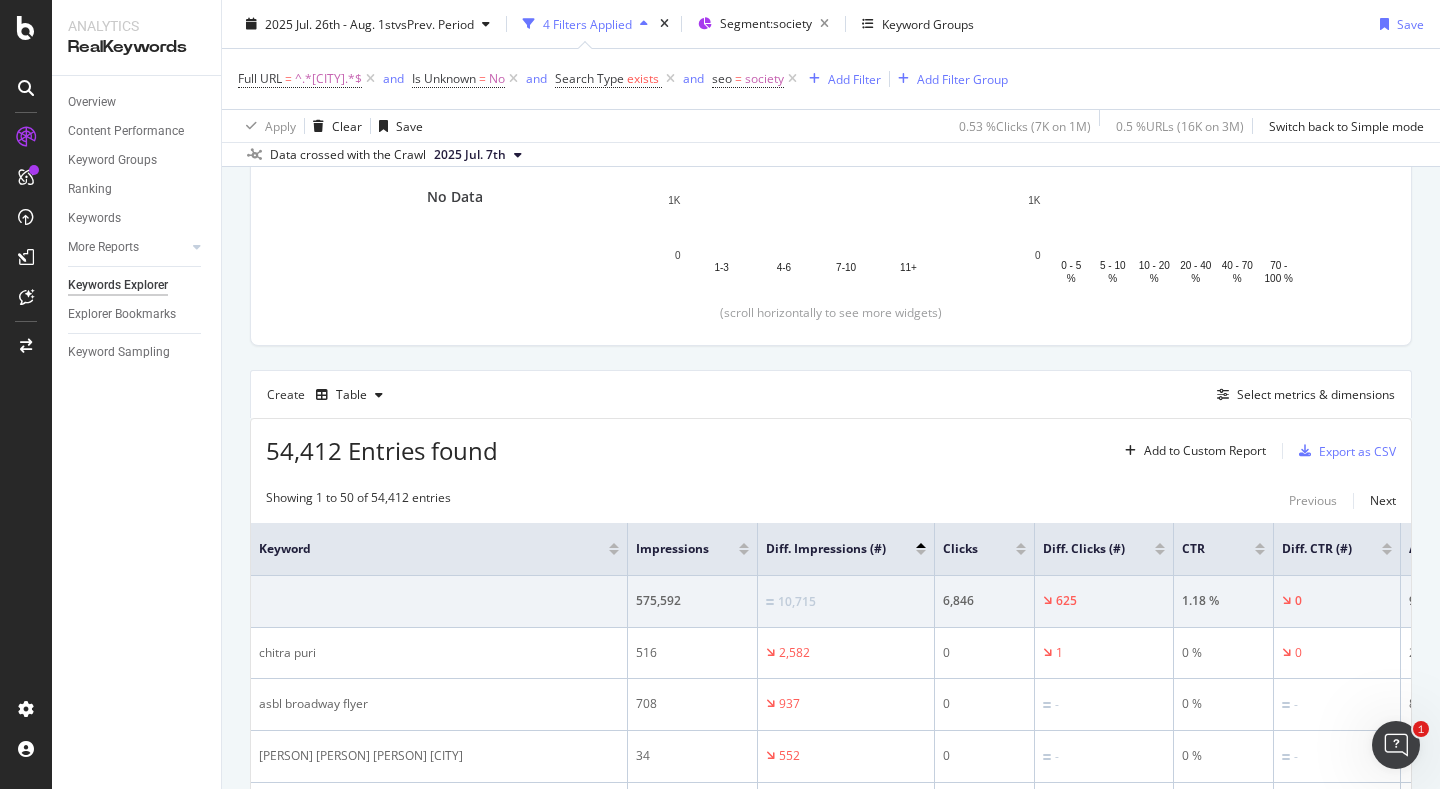 scroll, scrollTop: 564, scrollLeft: 0, axis: vertical 